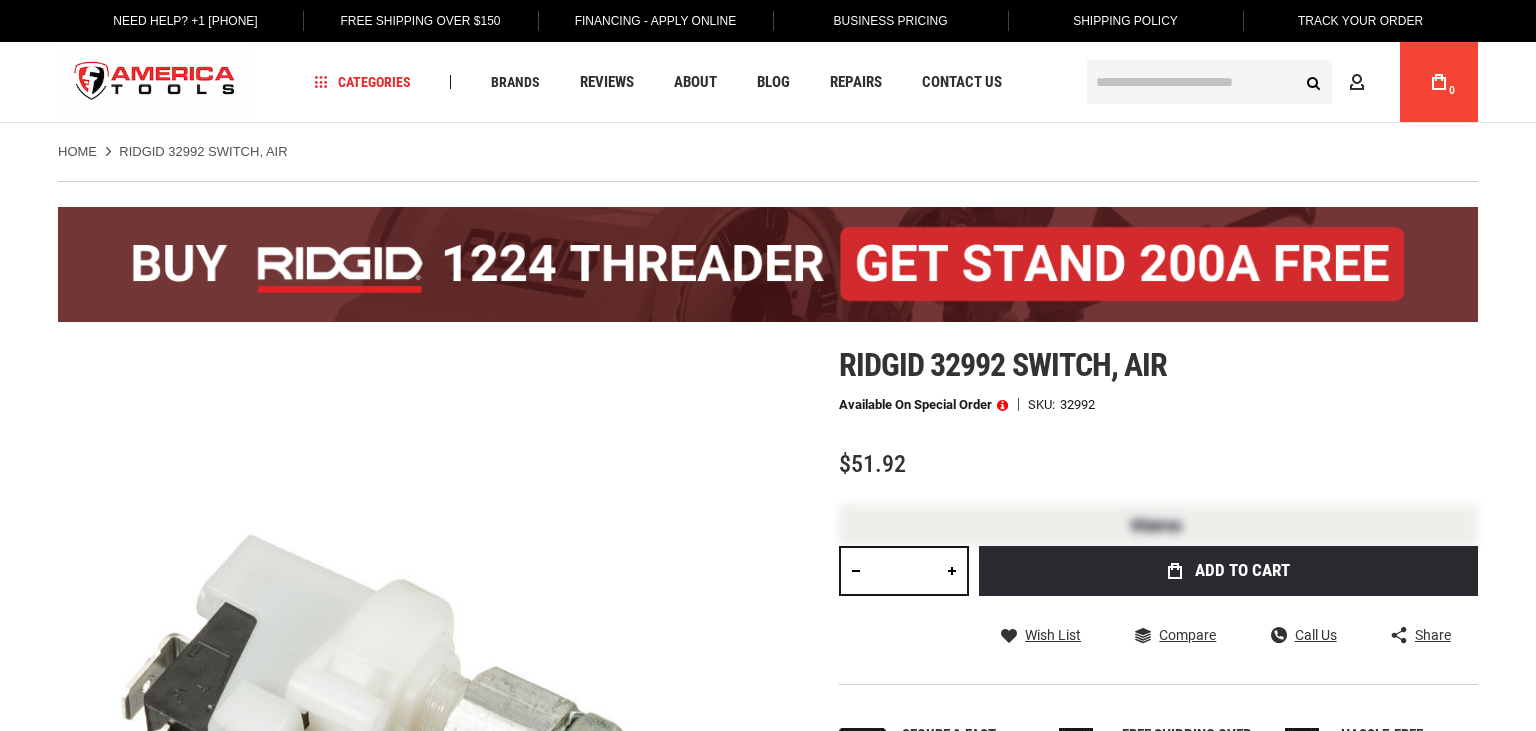 scroll, scrollTop: 0, scrollLeft: 0, axis: both 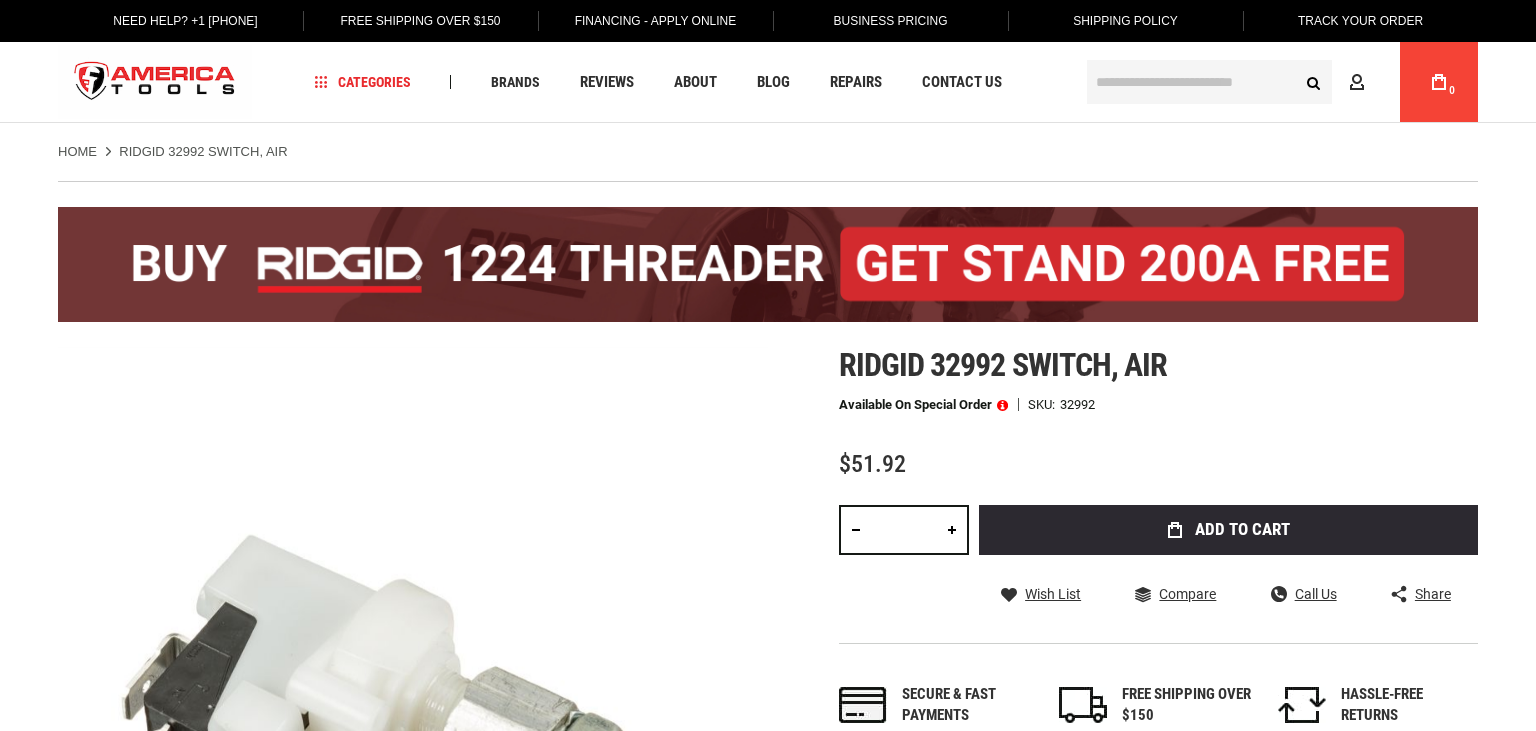 click on "Secure & fast payments
Wish List
Compare
Call Us
Share
Facebook
Twitter
Pinterest
Secure & fast payments" at bounding box center (1158, 557) 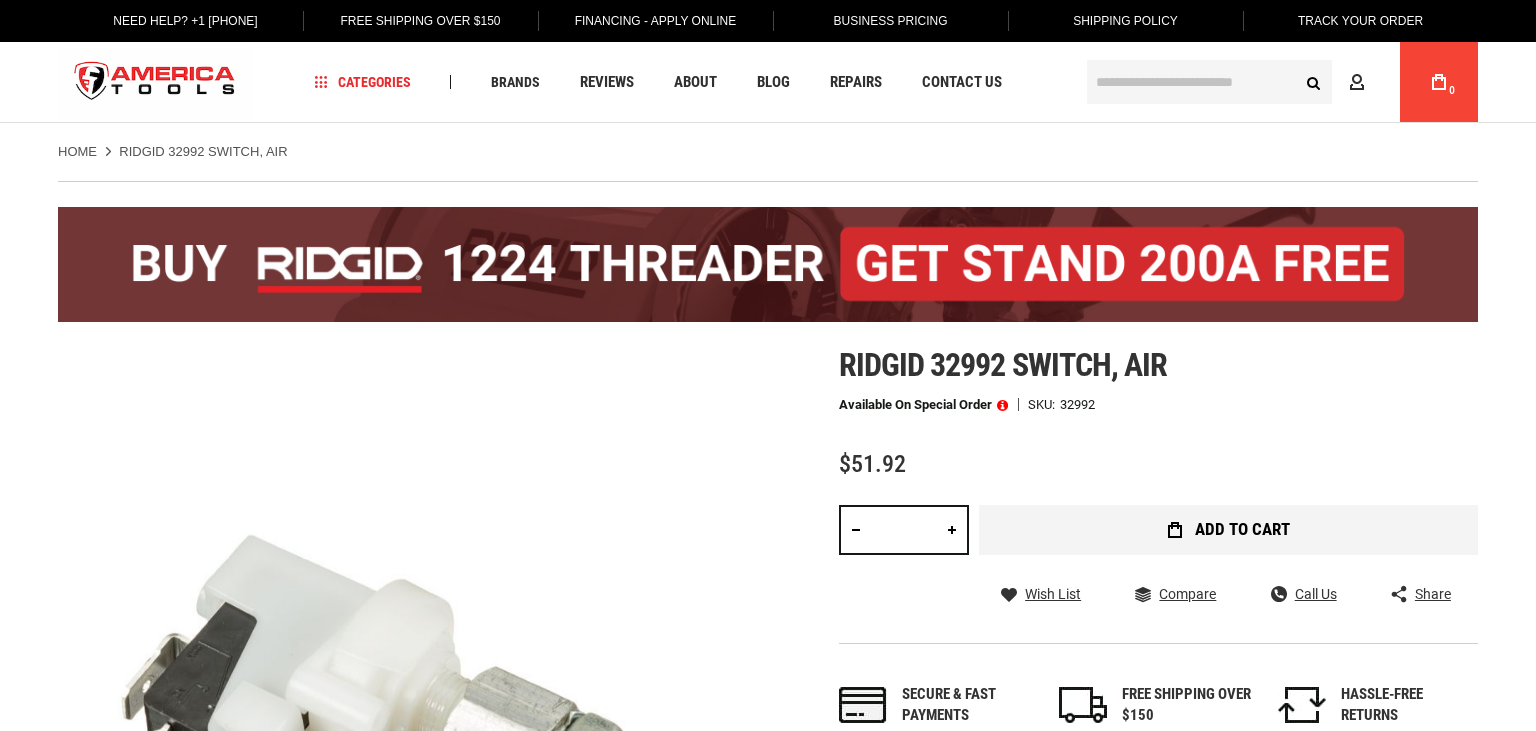 click on "Add to Cart" at bounding box center (1228, 530) 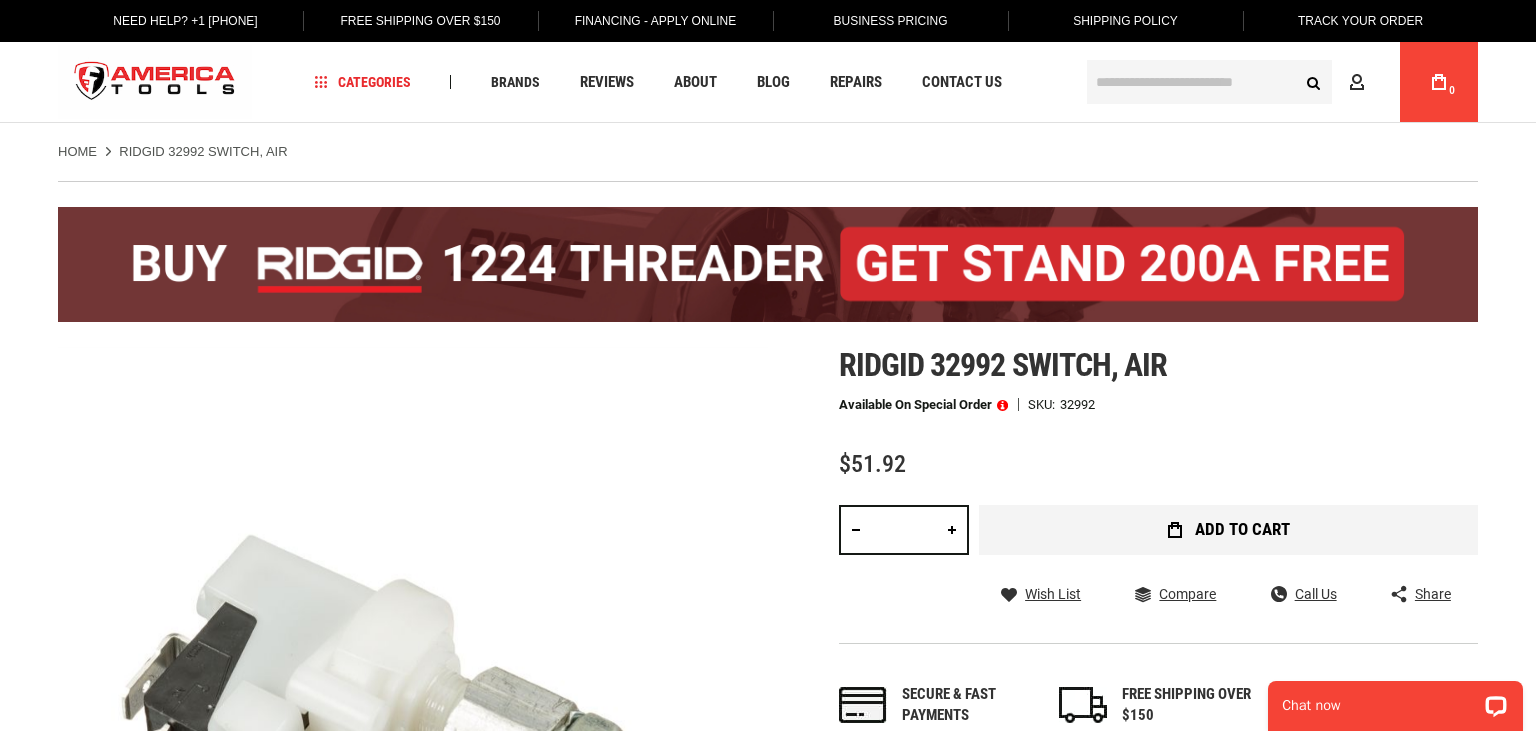 scroll, scrollTop: 0, scrollLeft: 0, axis: both 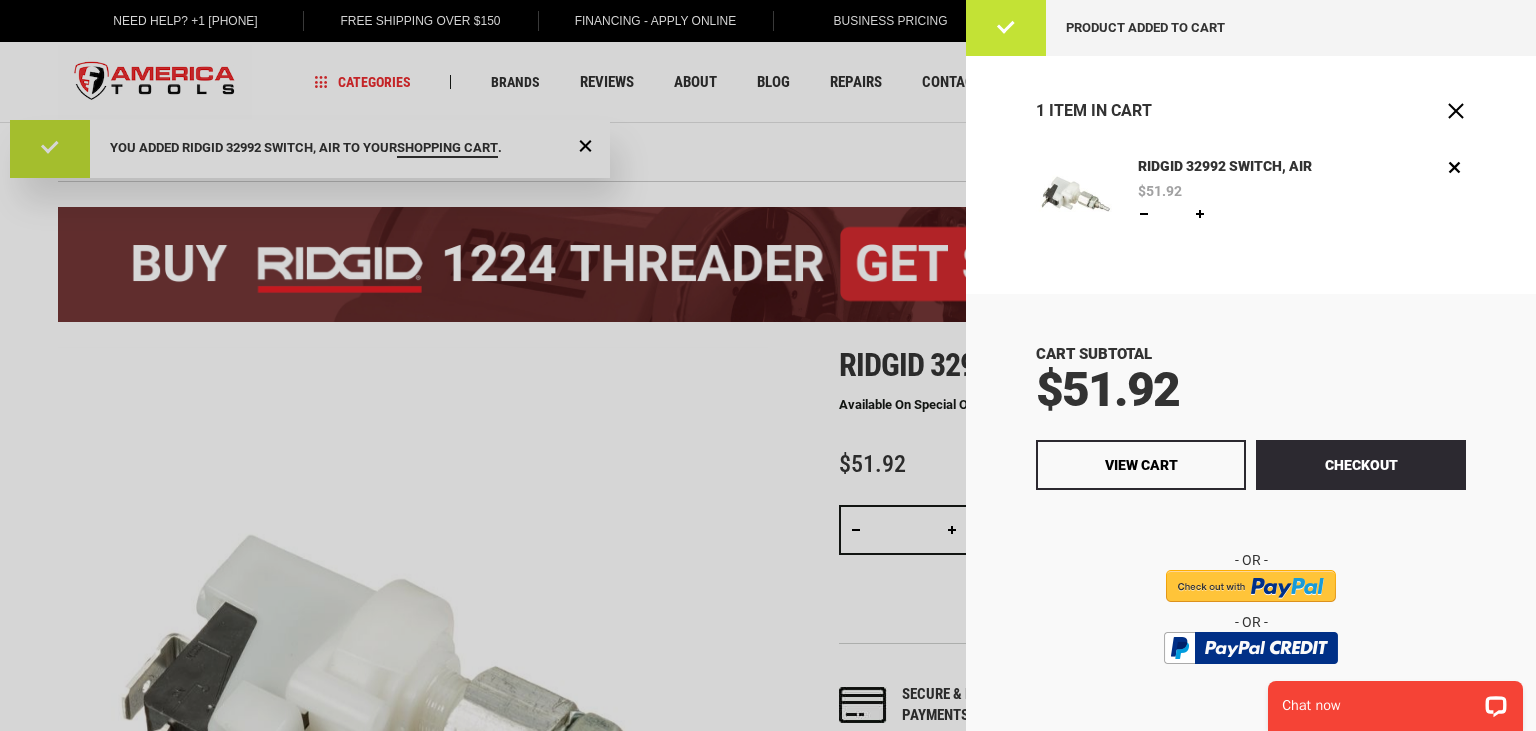 click at bounding box center (768, 365) 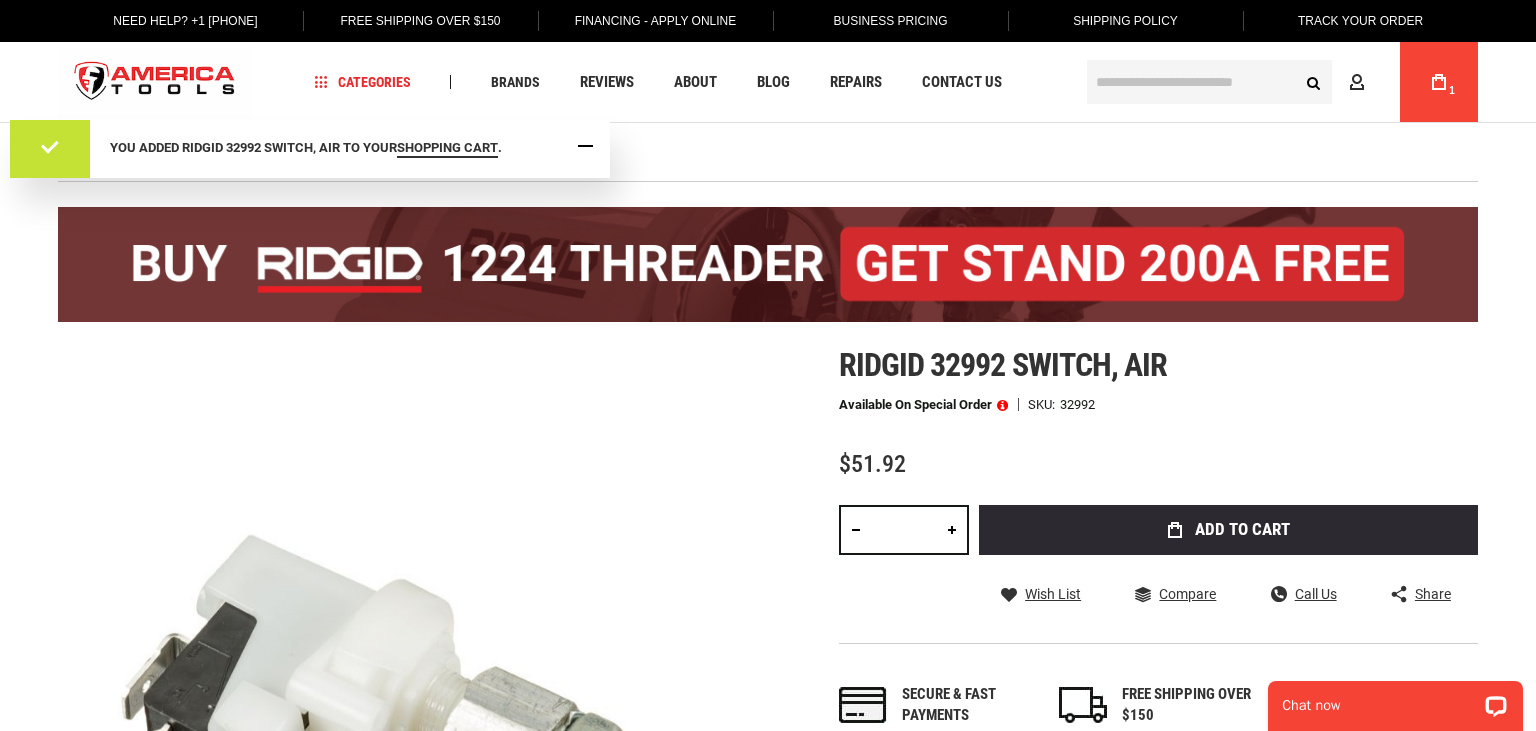click at bounding box center (585, 145) 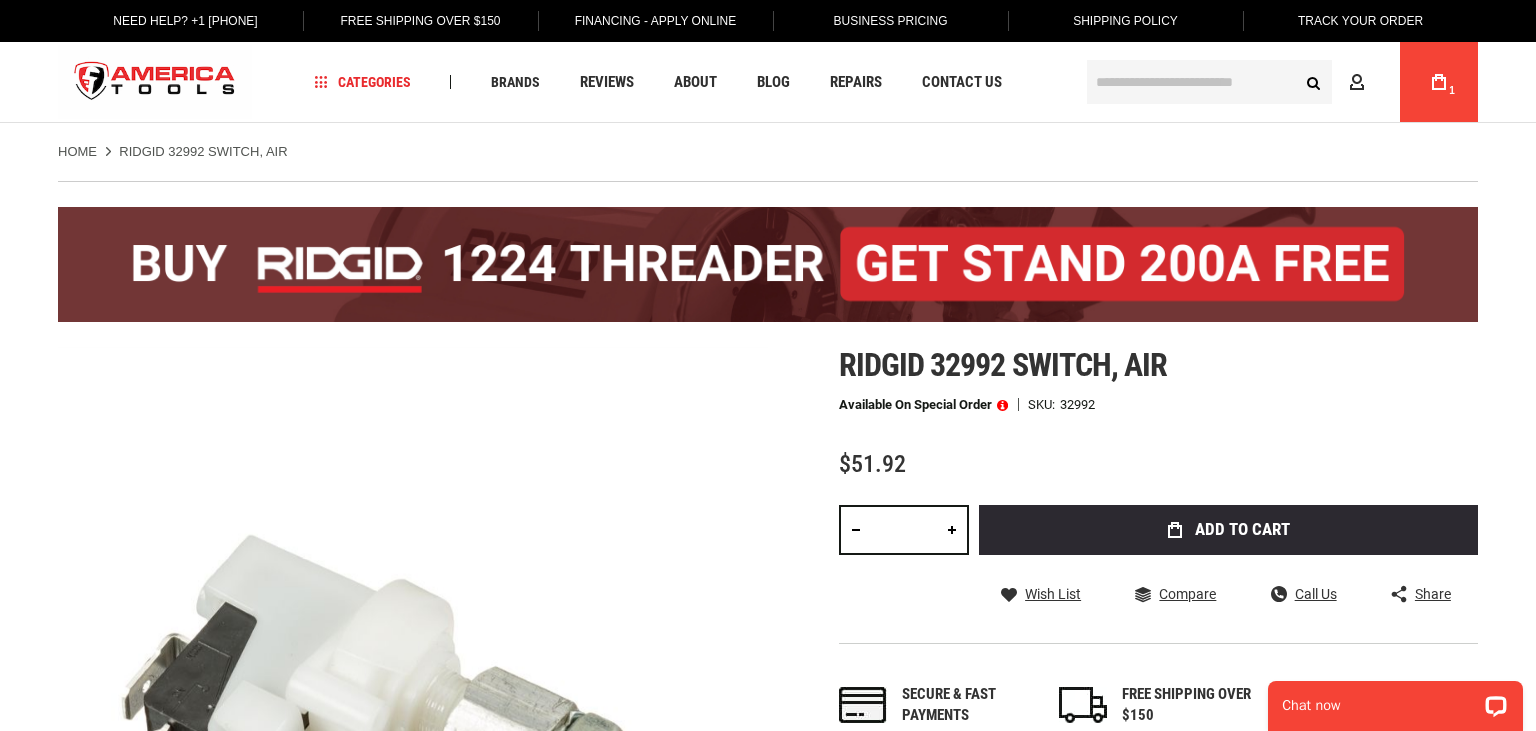 click on "Home
RIDGID 32992 SWITCH, AIR" at bounding box center [768, 152] 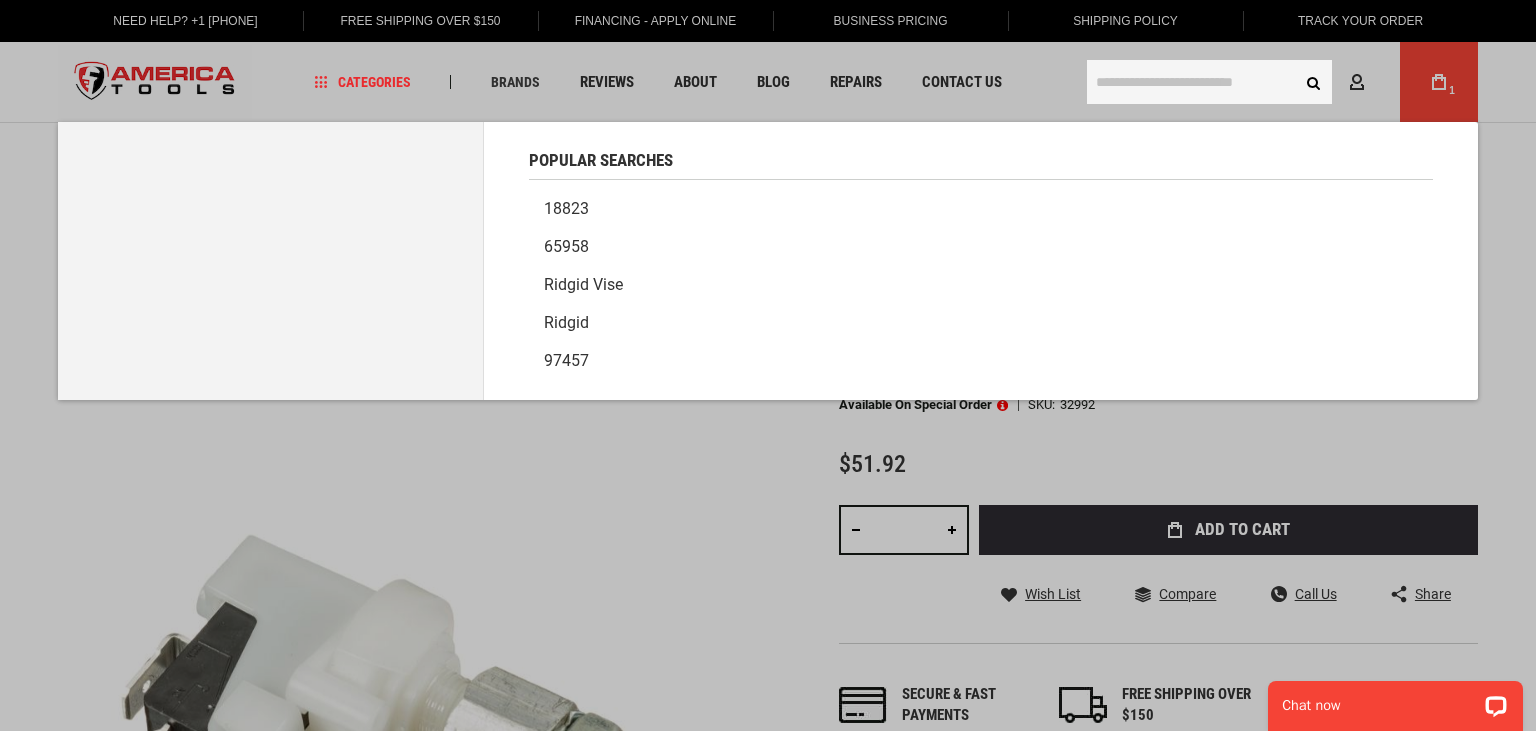 click at bounding box center (1209, 82) 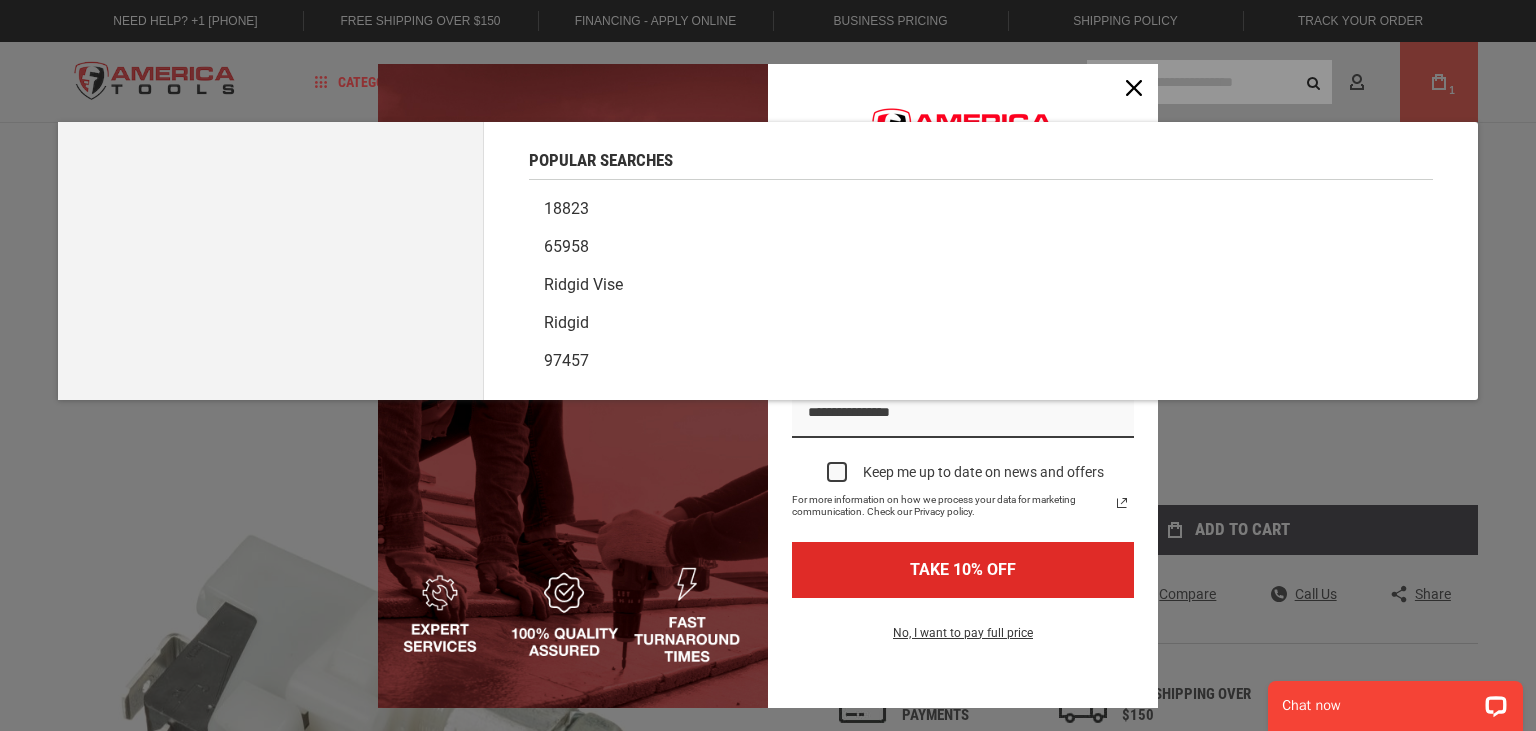 click on "Popular Searches" at bounding box center (981, 151) 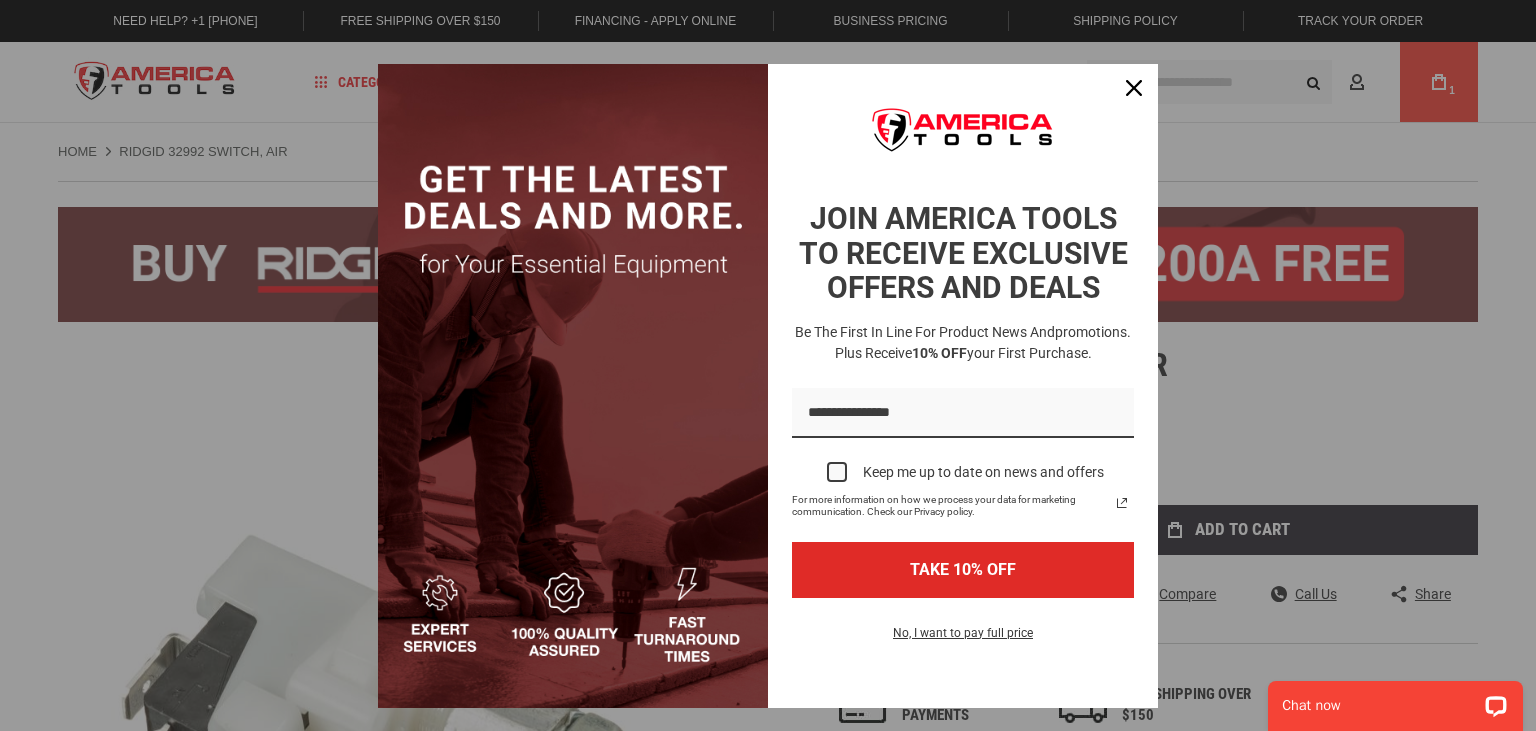 click at bounding box center [963, 137] 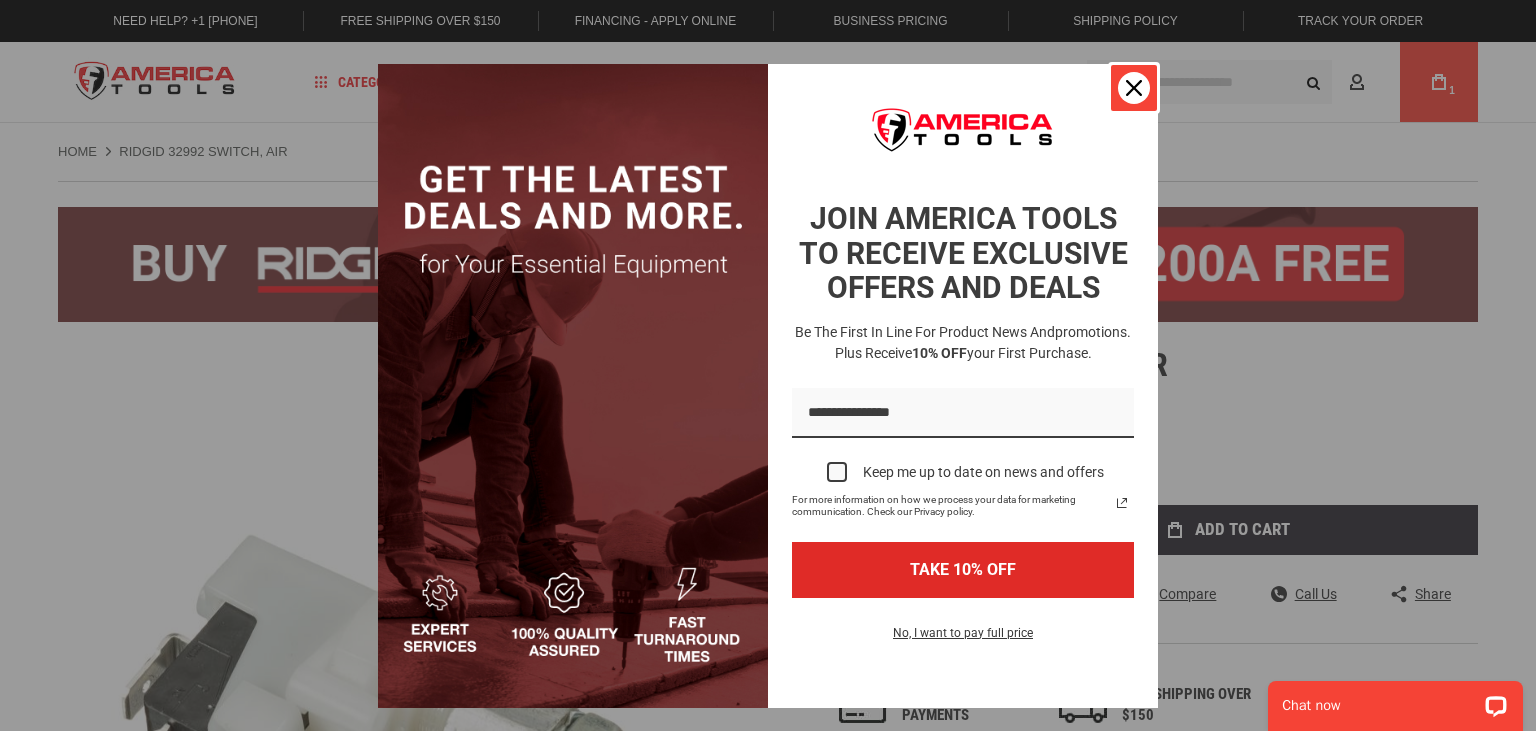 click at bounding box center [1134, 88] 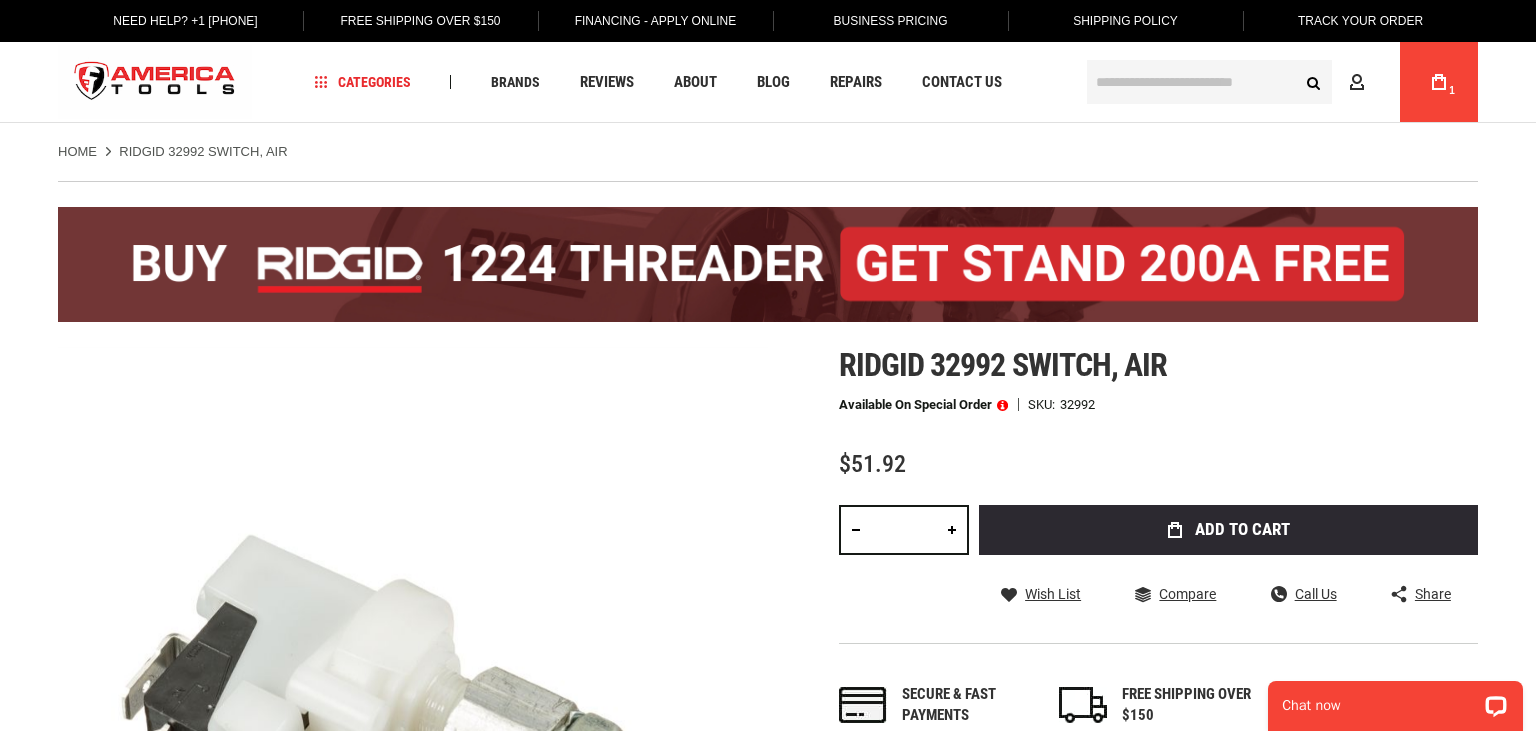 click at bounding box center (1209, 82) 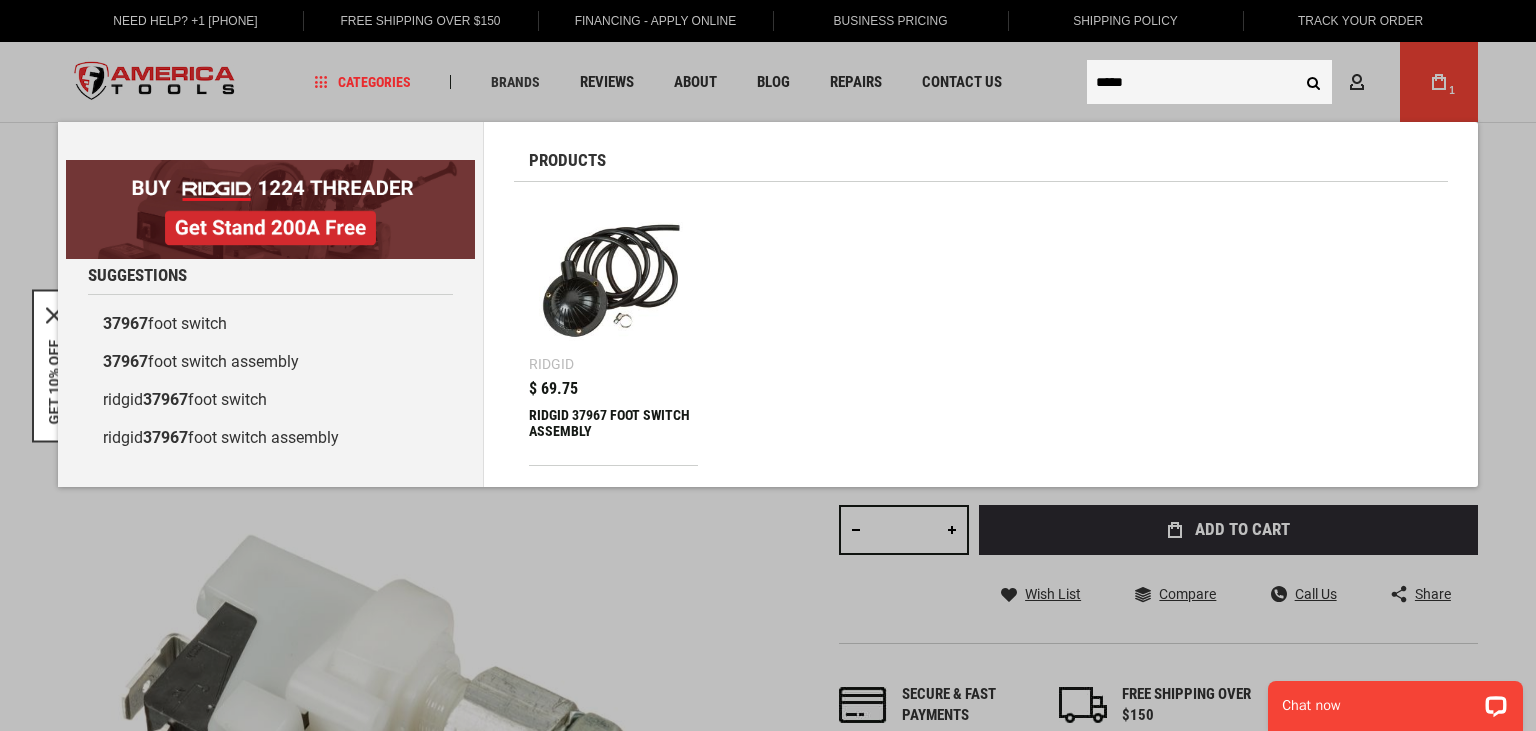 type on "*****" 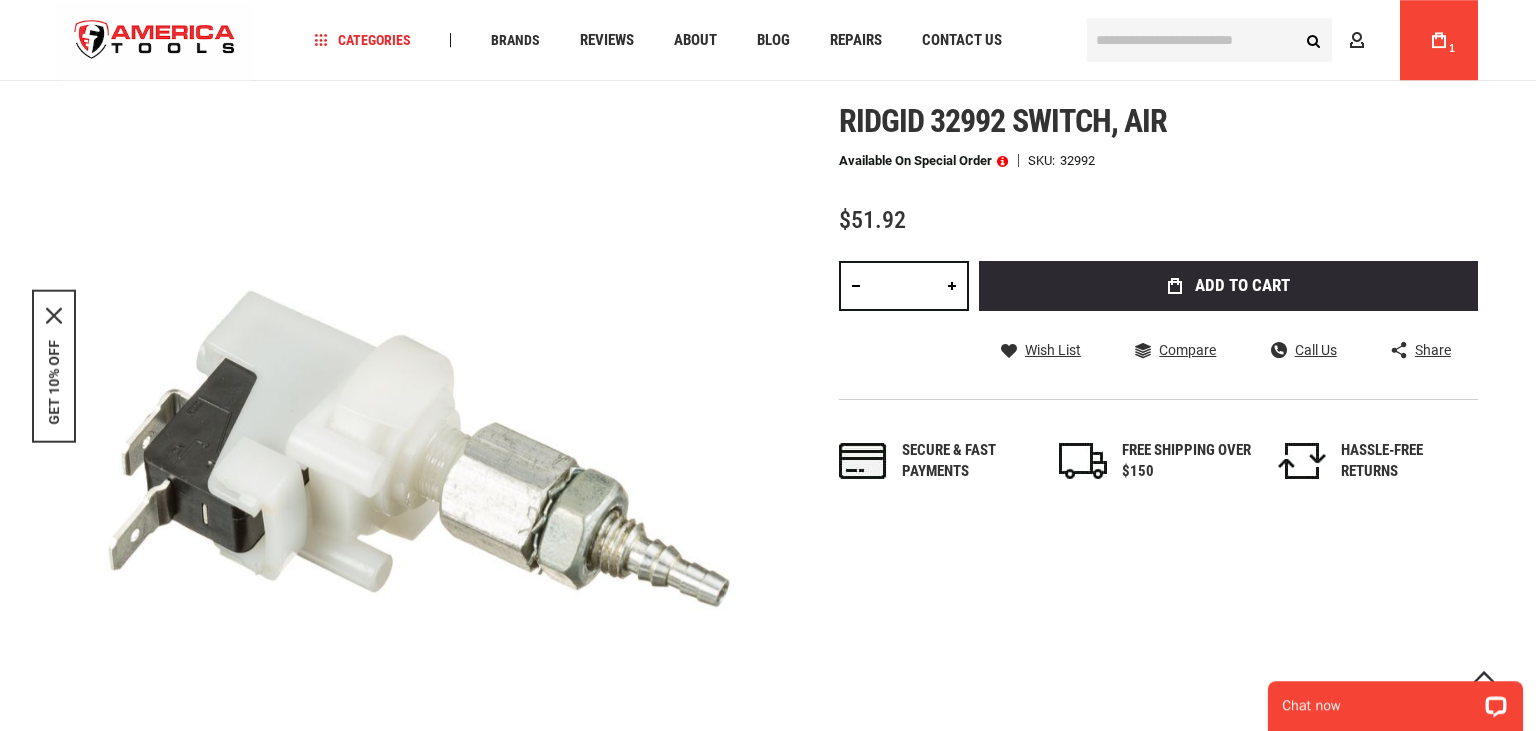 scroll, scrollTop: 234, scrollLeft: 0, axis: vertical 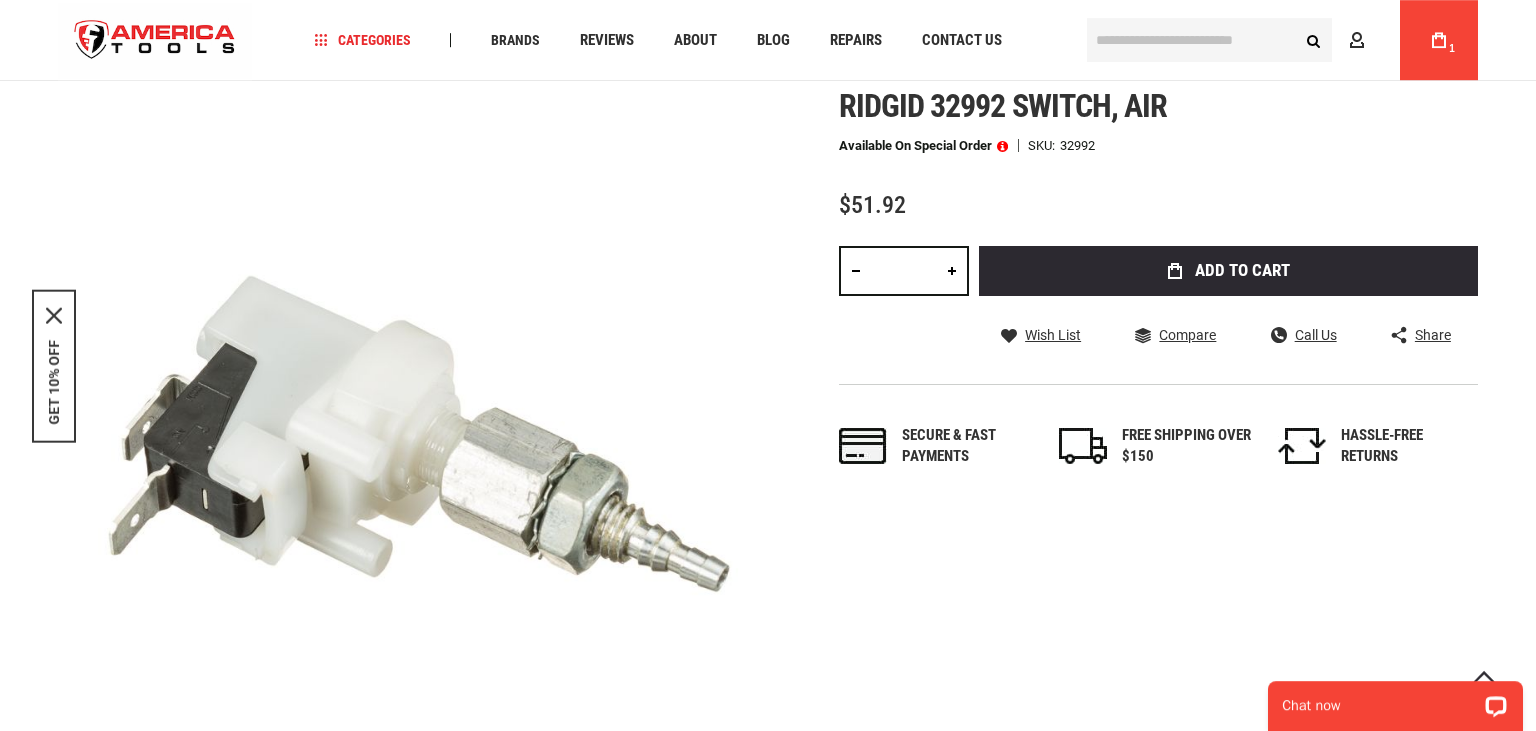 click on "My Cart
1" at bounding box center [1439, 40] 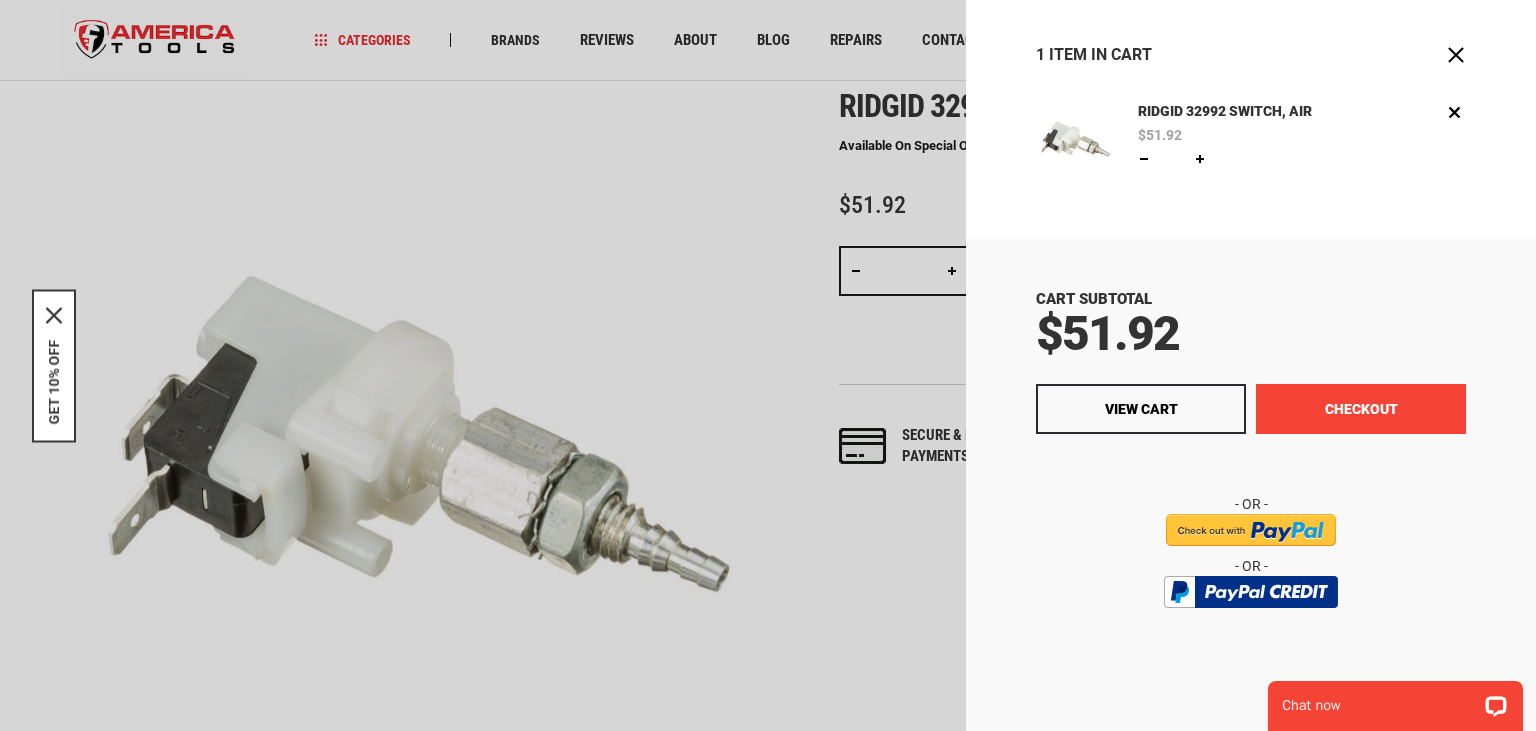 click on "Checkout" at bounding box center [1361, 409] 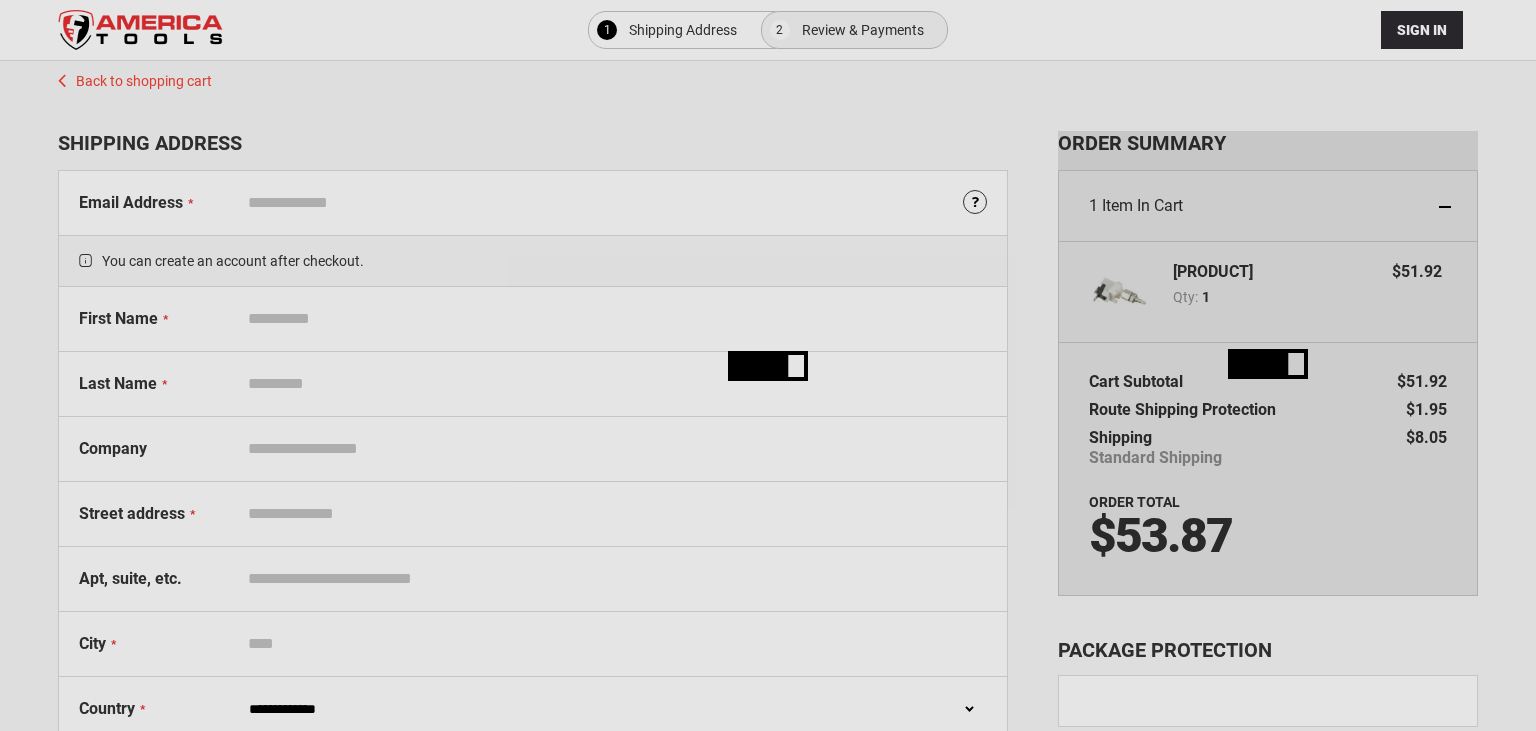 select on "**" 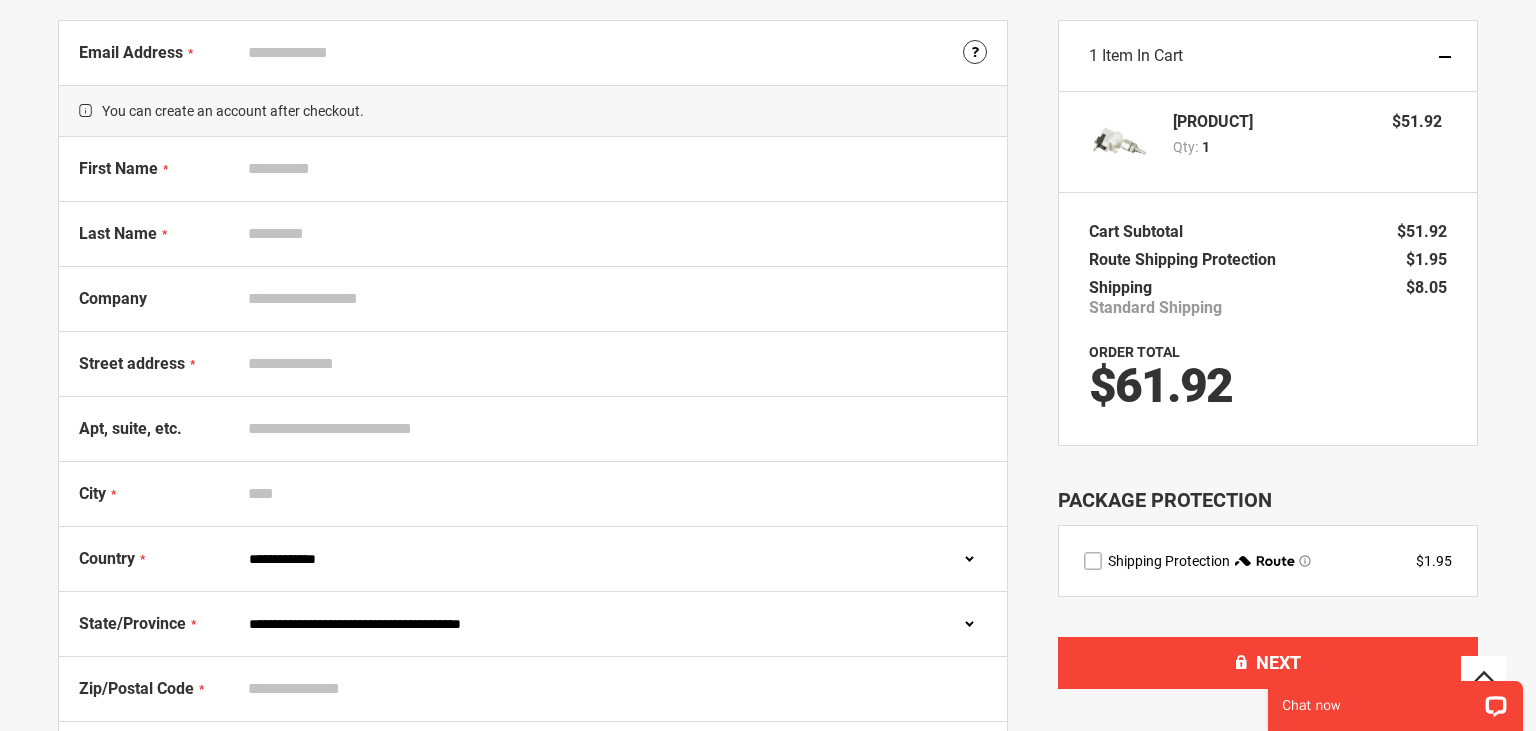 scroll, scrollTop: 152, scrollLeft: 0, axis: vertical 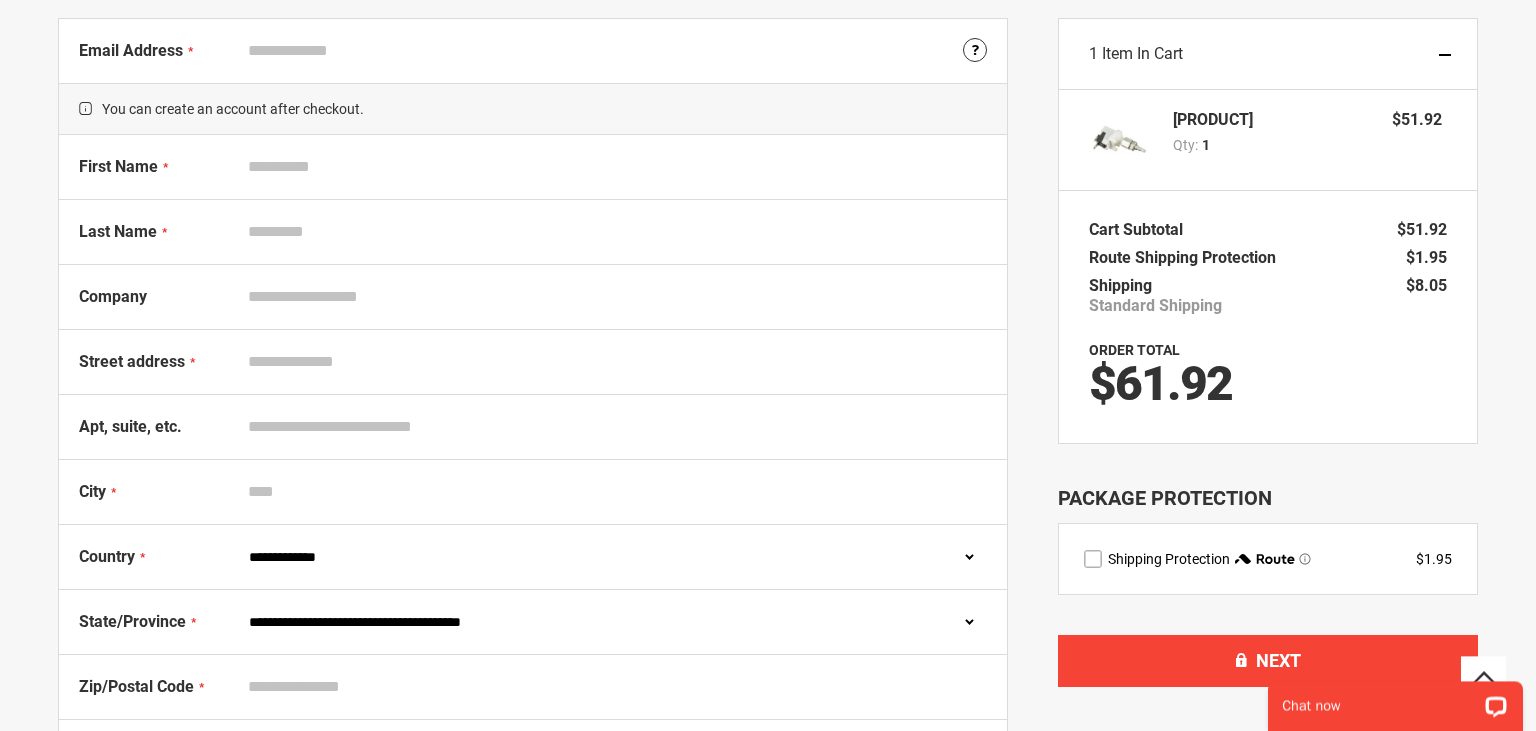 click at bounding box center (1305, 559) 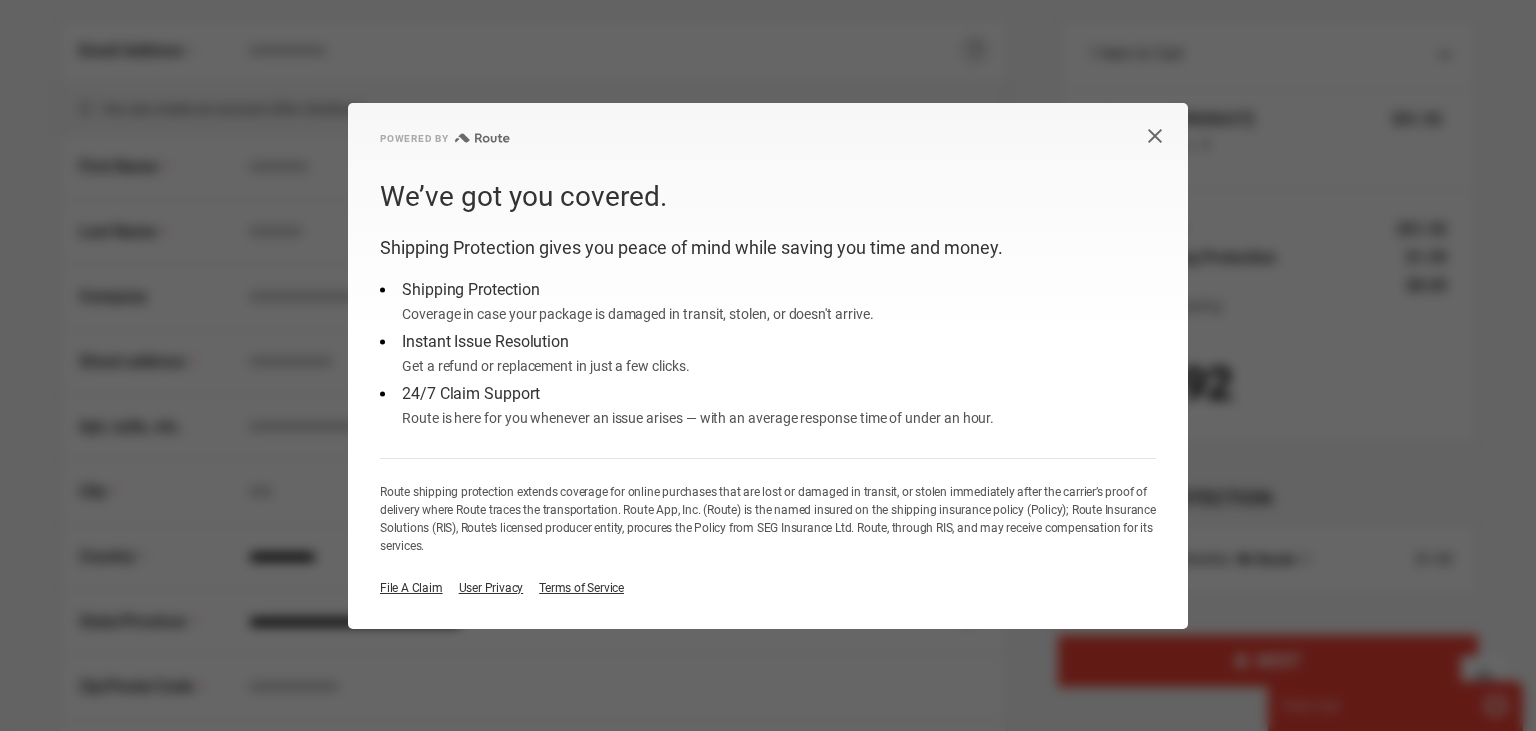 click 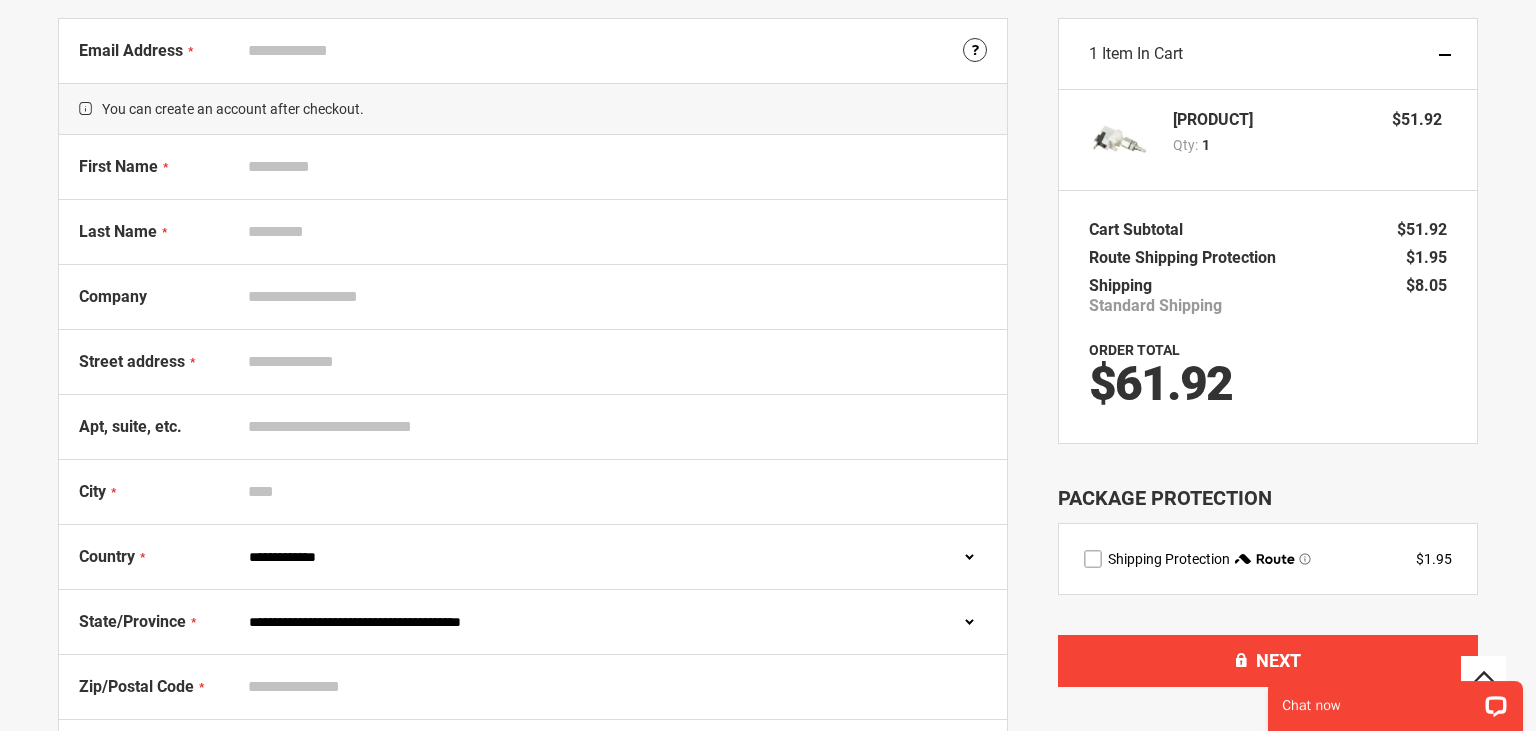 click at bounding box center [1093, 559] 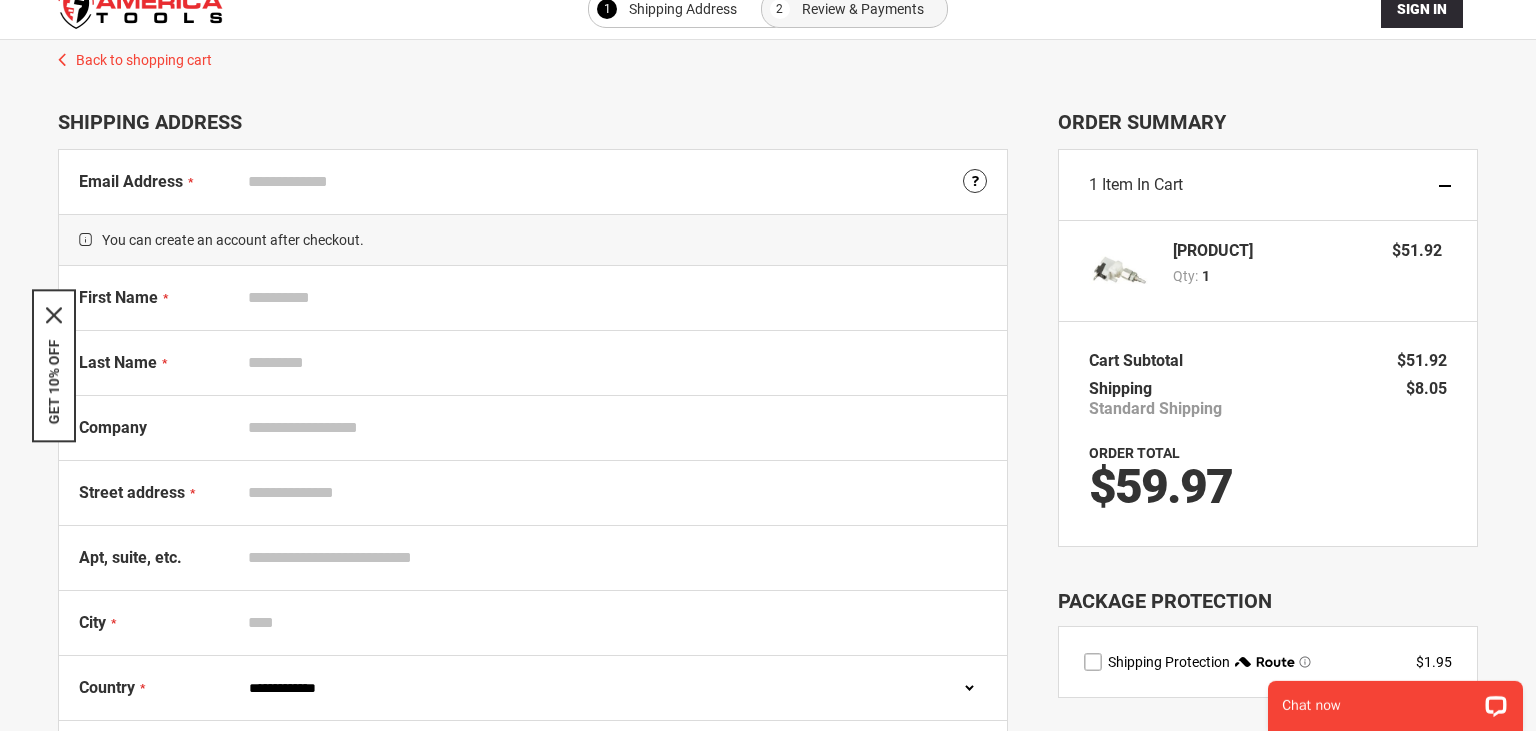 scroll, scrollTop: 0, scrollLeft: 0, axis: both 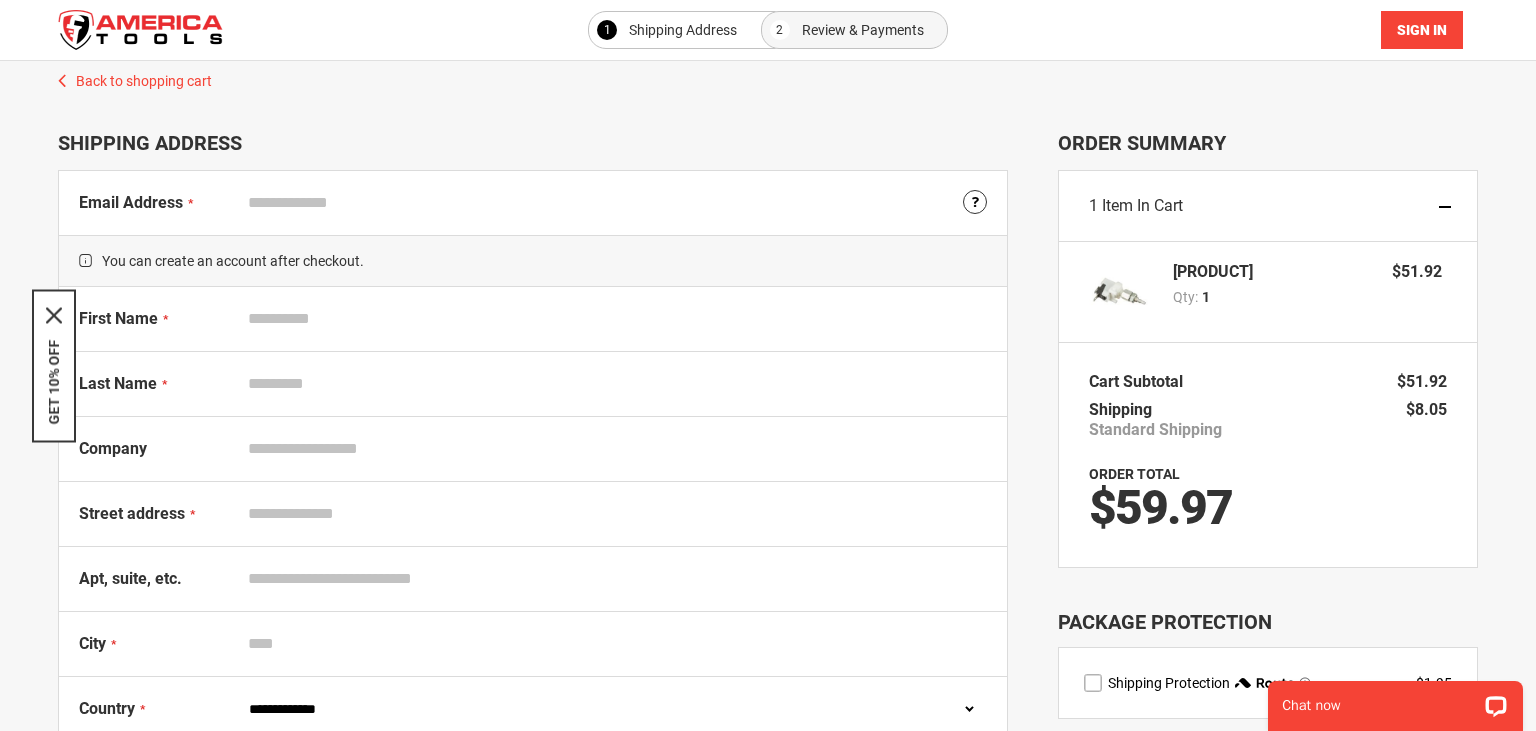 click on "Sign In" at bounding box center (1422, 30) 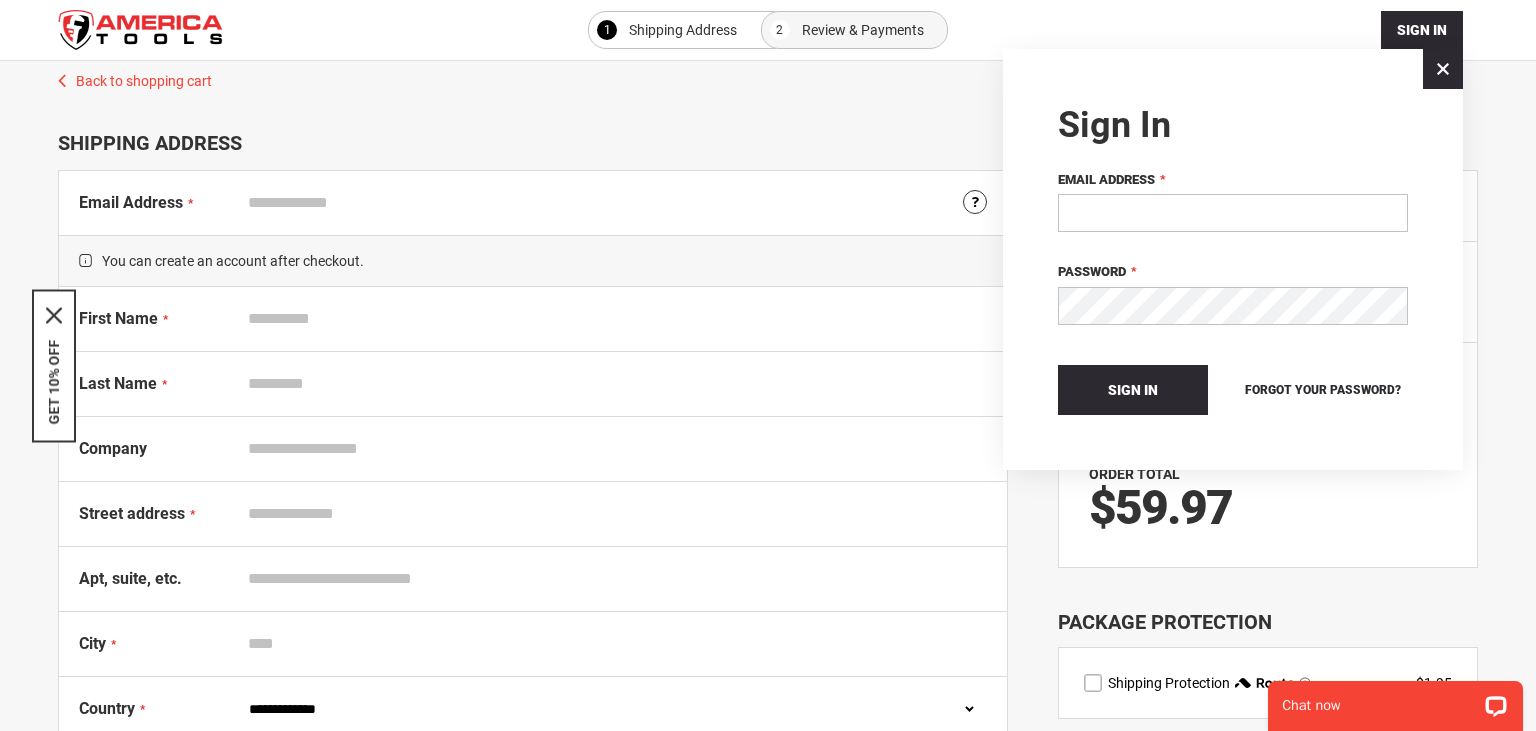 click on "Email Address" at bounding box center [1233, 213] 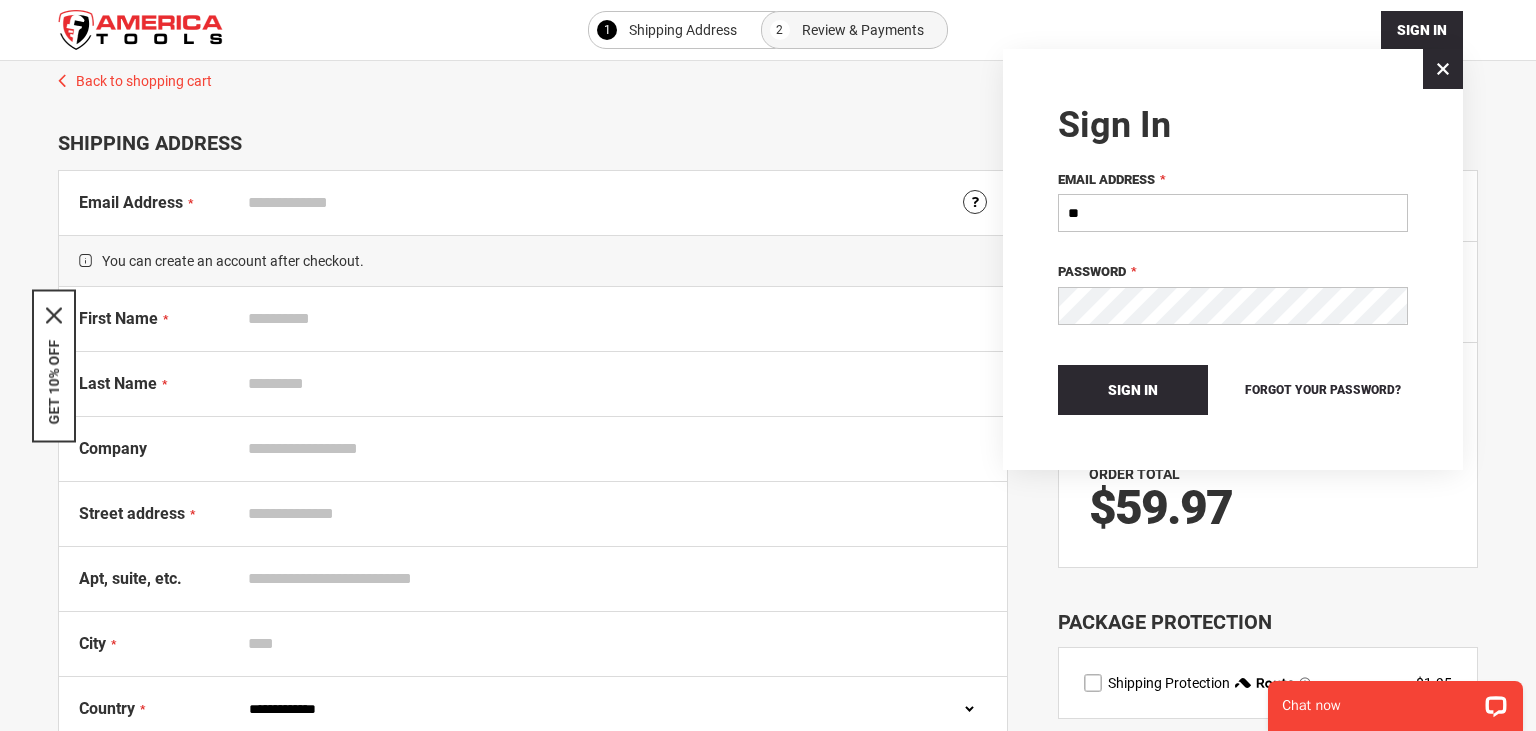 type on "*" 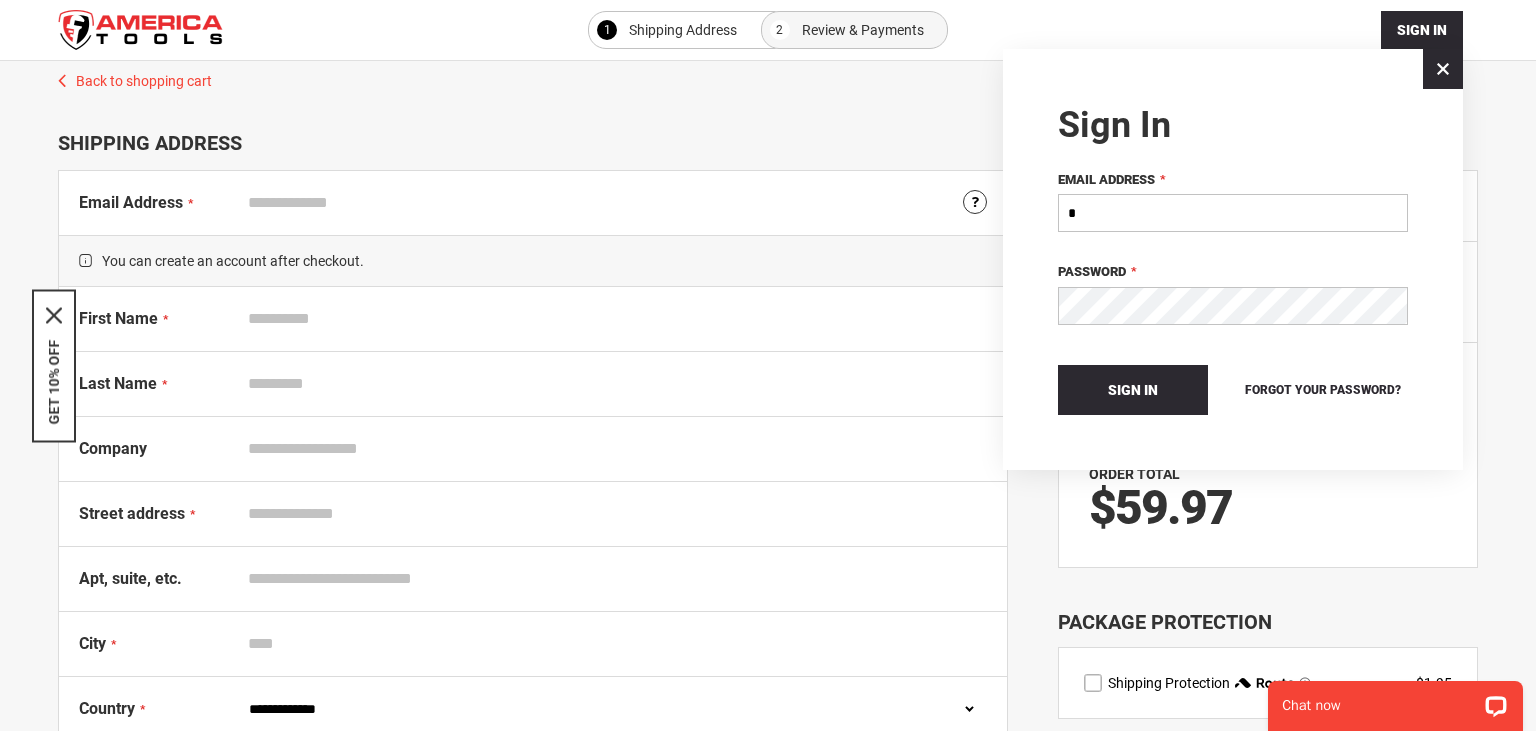 type 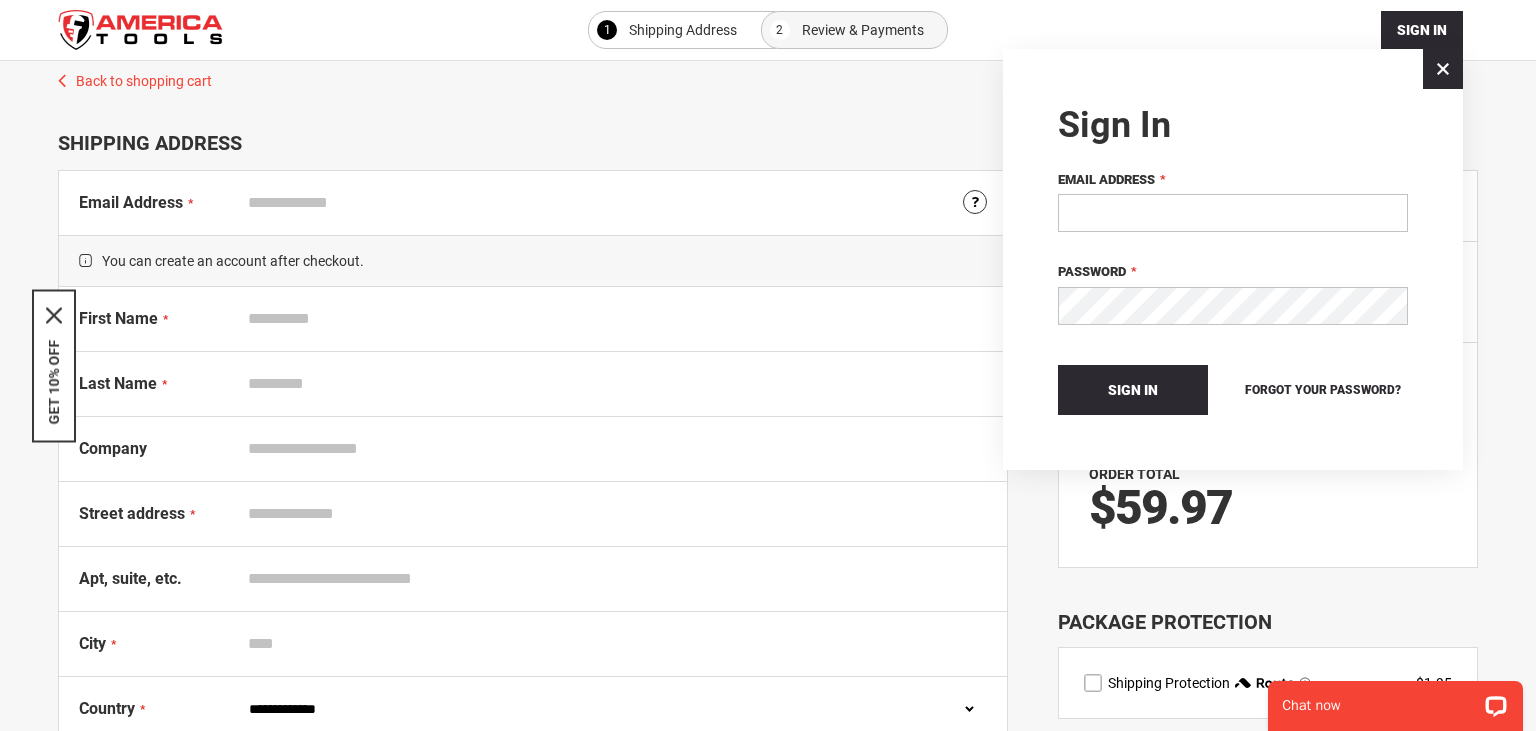 click at bounding box center (768, 365) 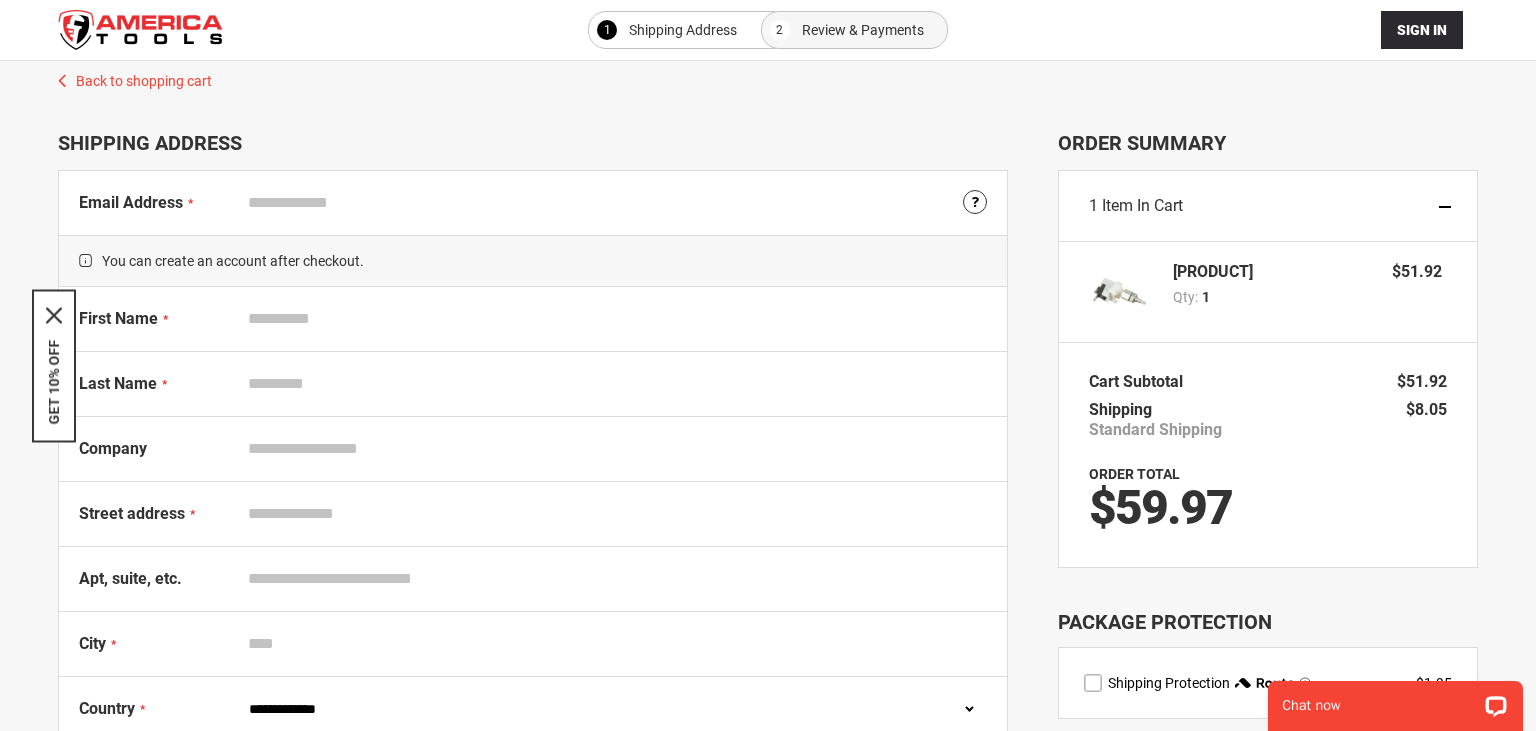 click on "Email Address" at bounding box center [613, 203] 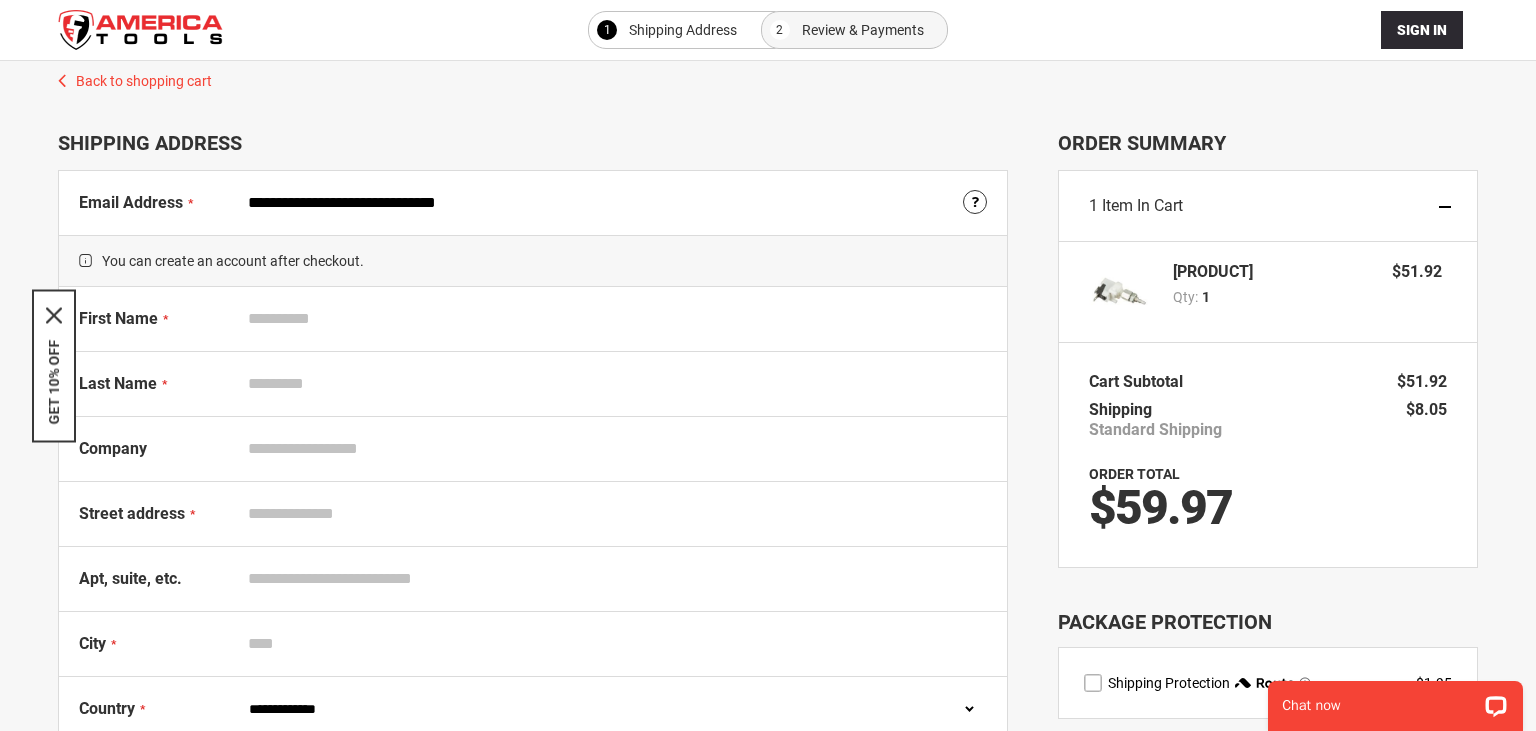 type on "**********" 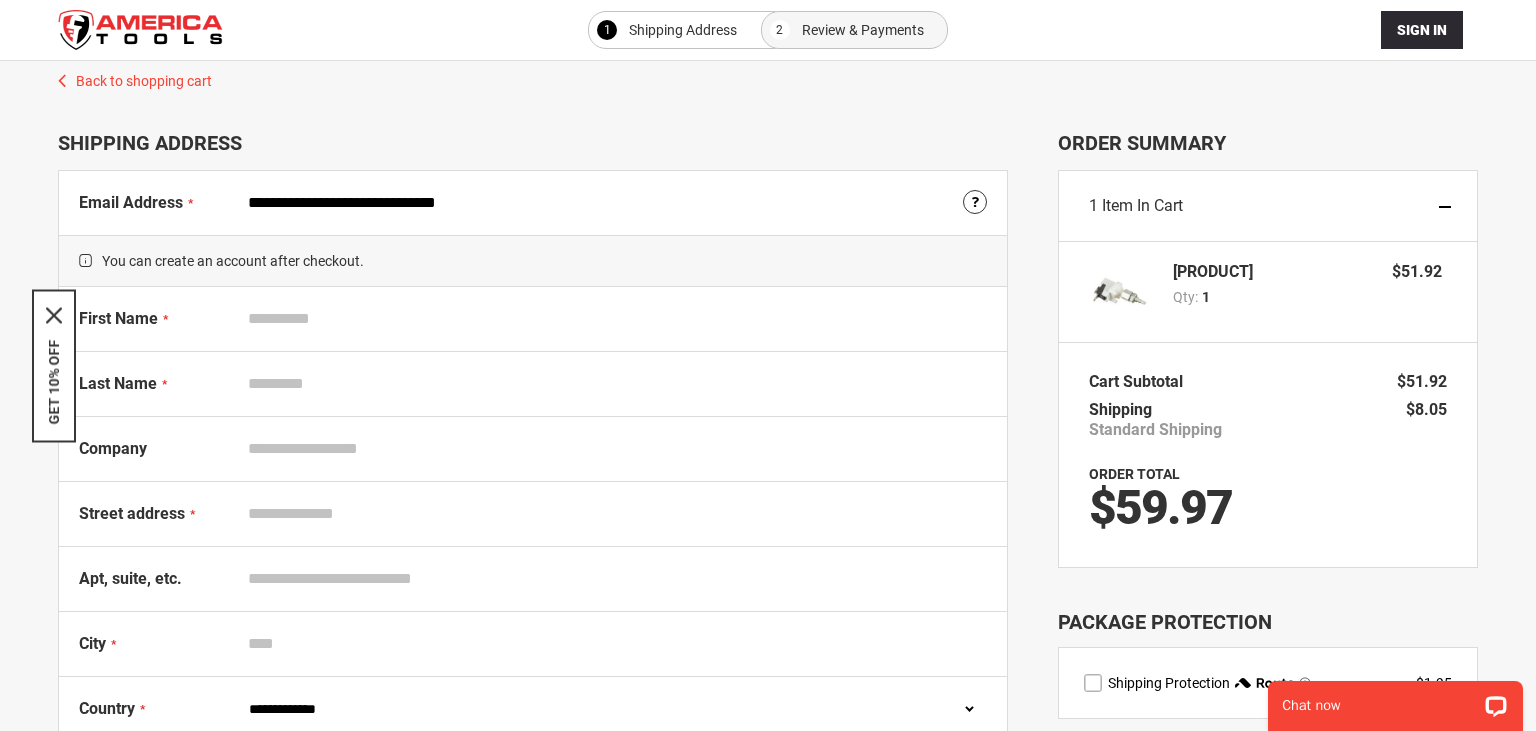 click on "First Name" at bounding box center (613, 319) 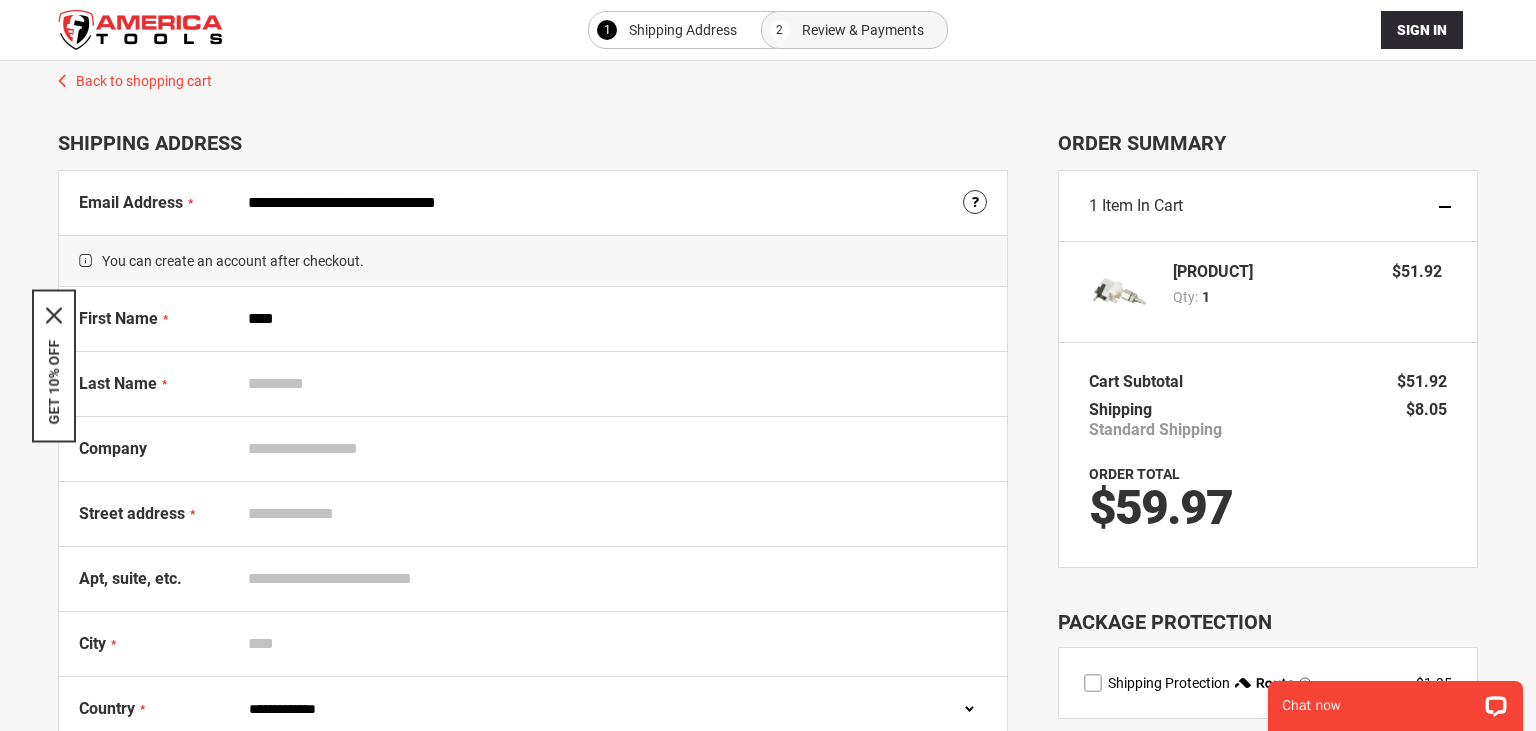 type on "****" 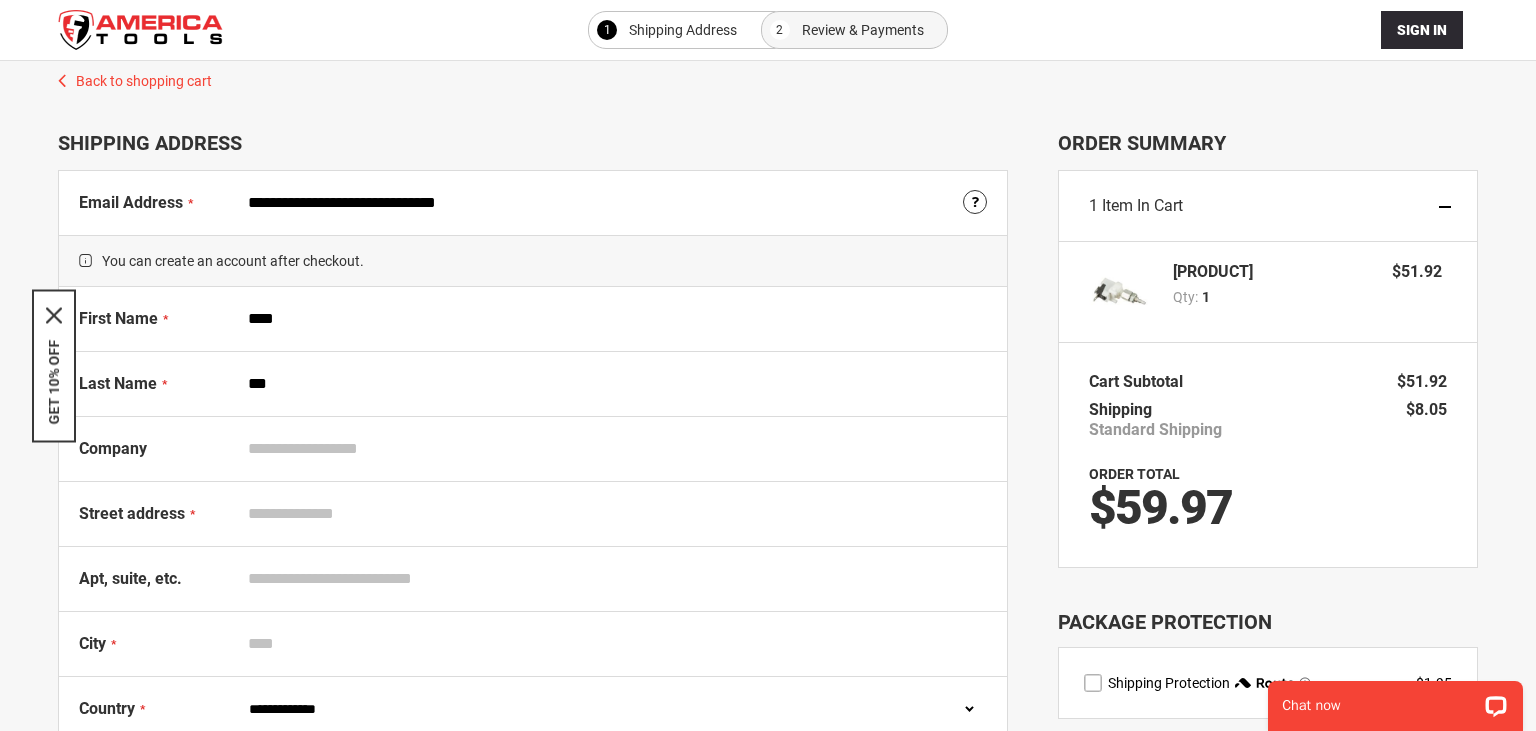 type on "***" 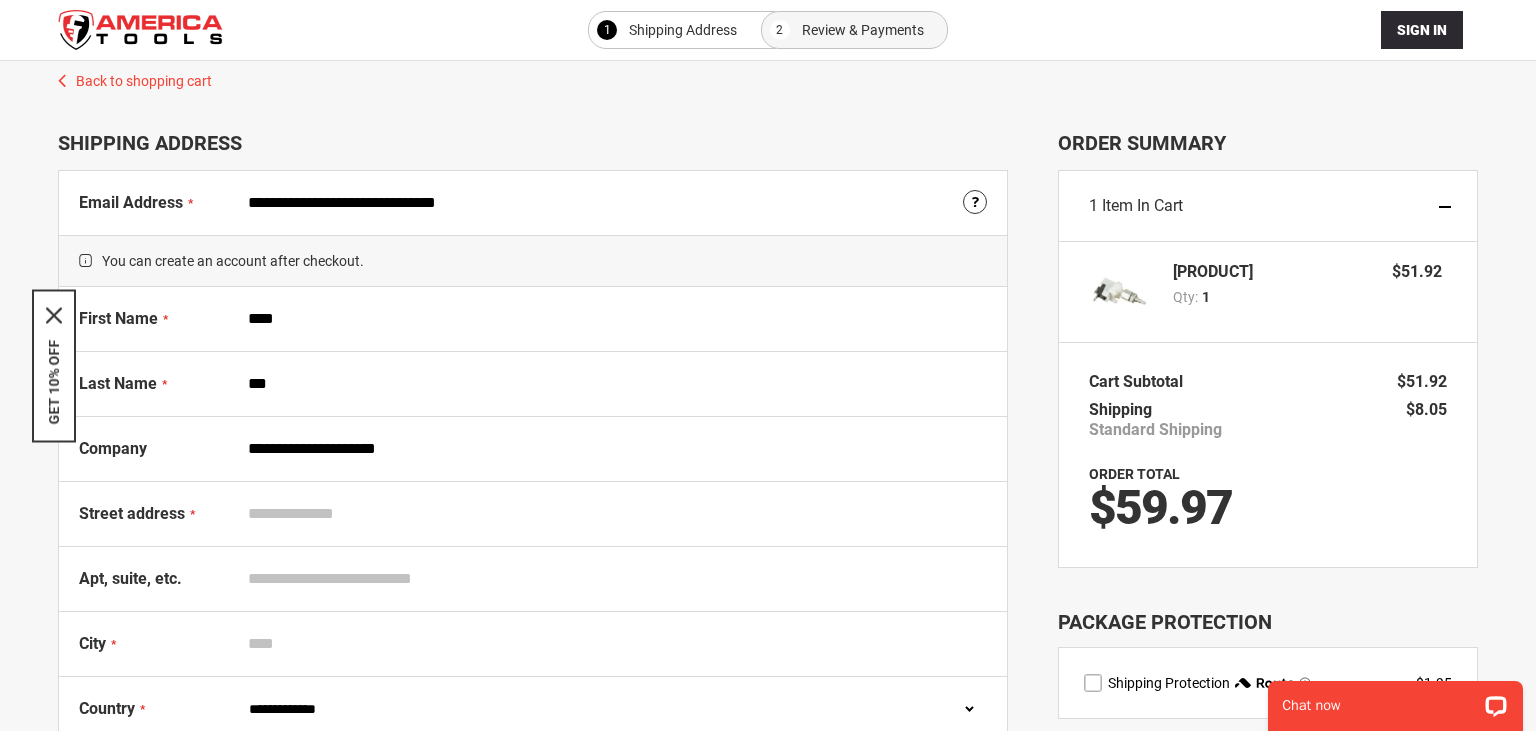 type on "**********" 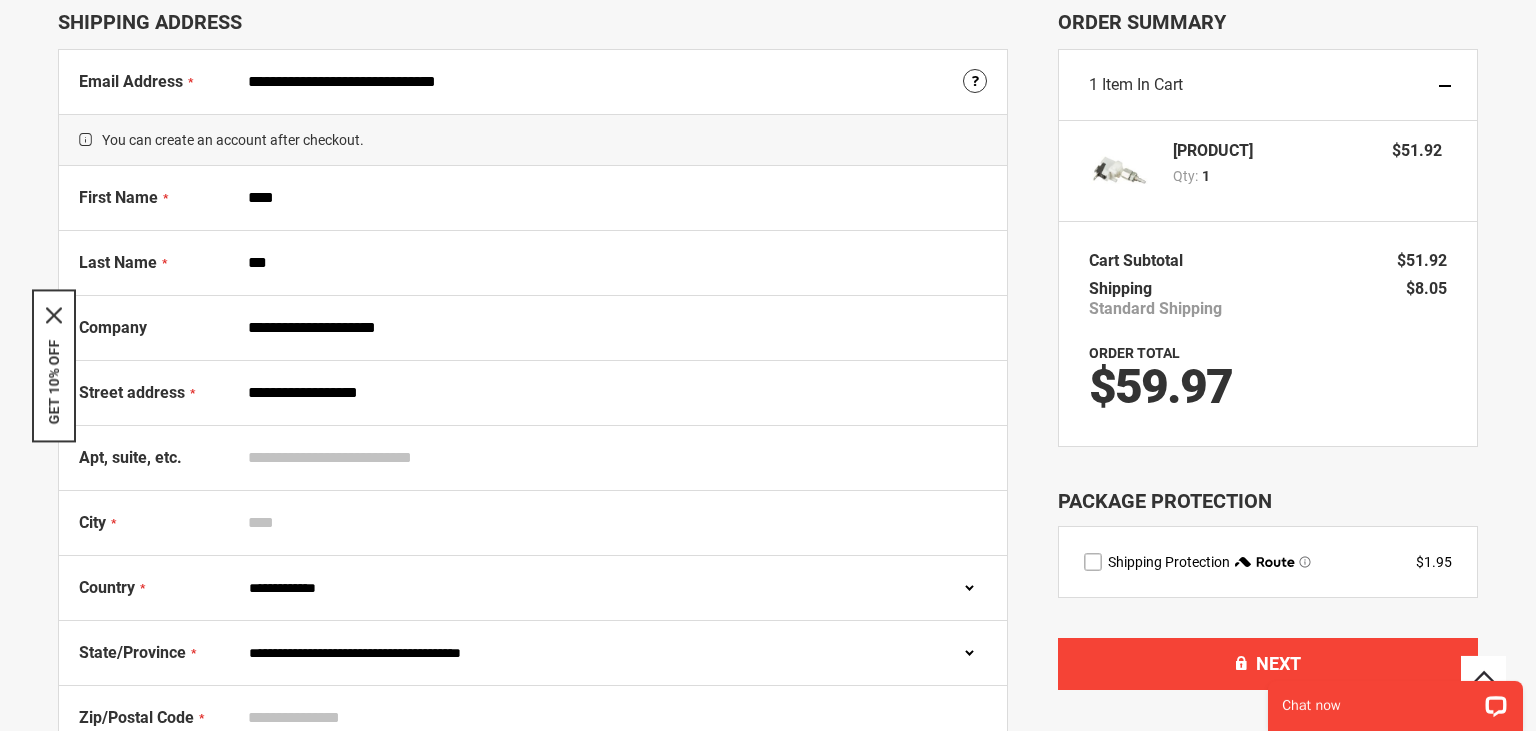scroll, scrollTop: 176, scrollLeft: 0, axis: vertical 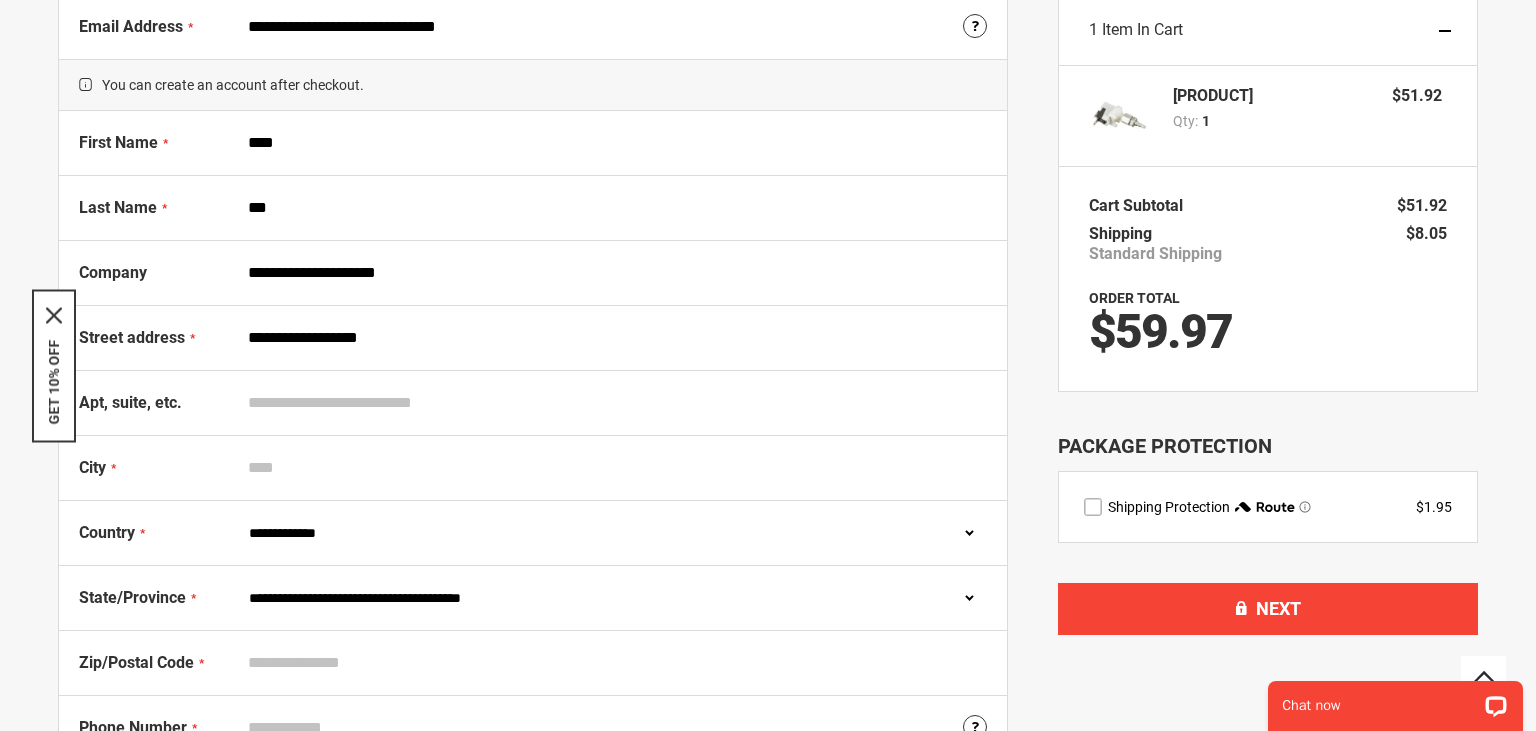 type on "**********" 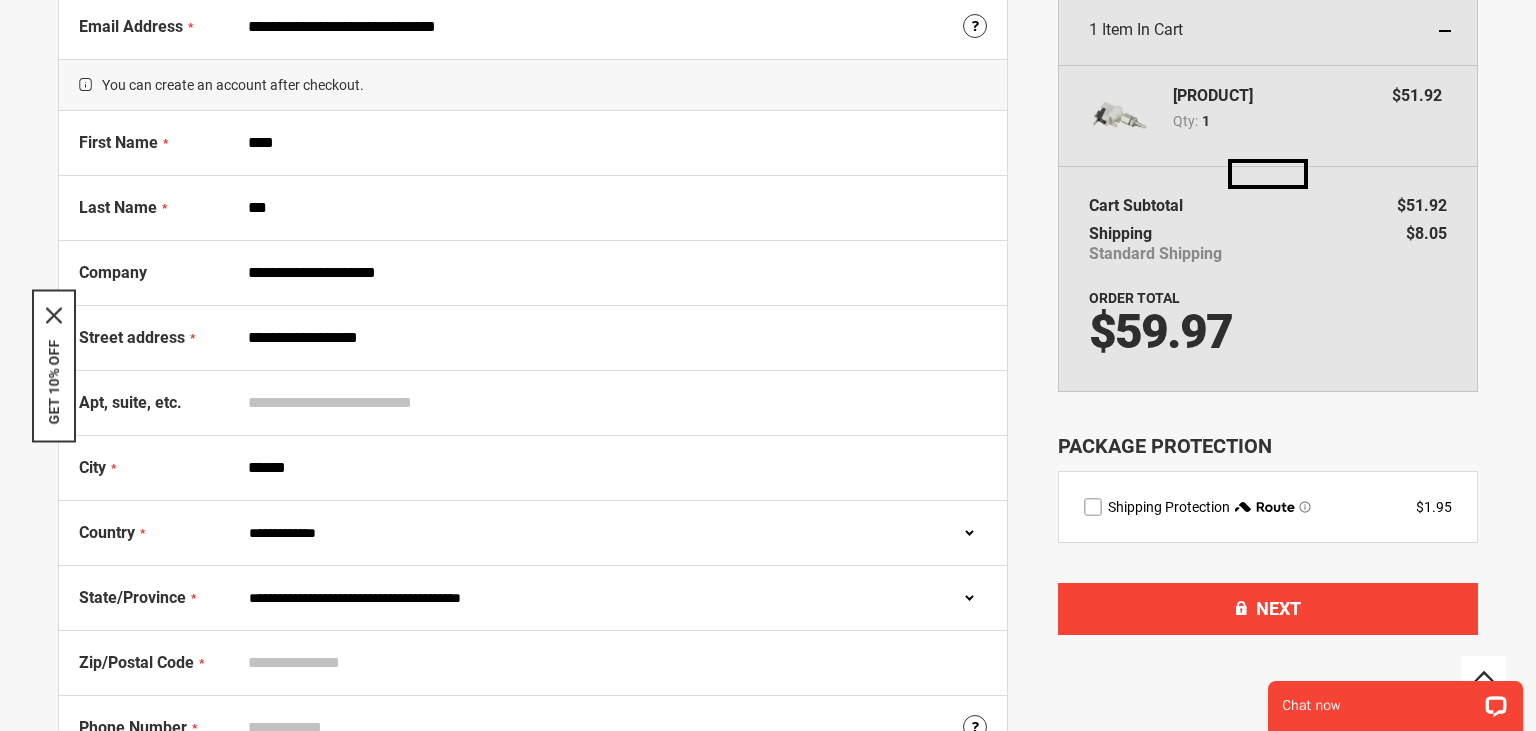 drag, startPoint x: 352, startPoint y: 475, endPoint x: 130, endPoint y: 475, distance: 222 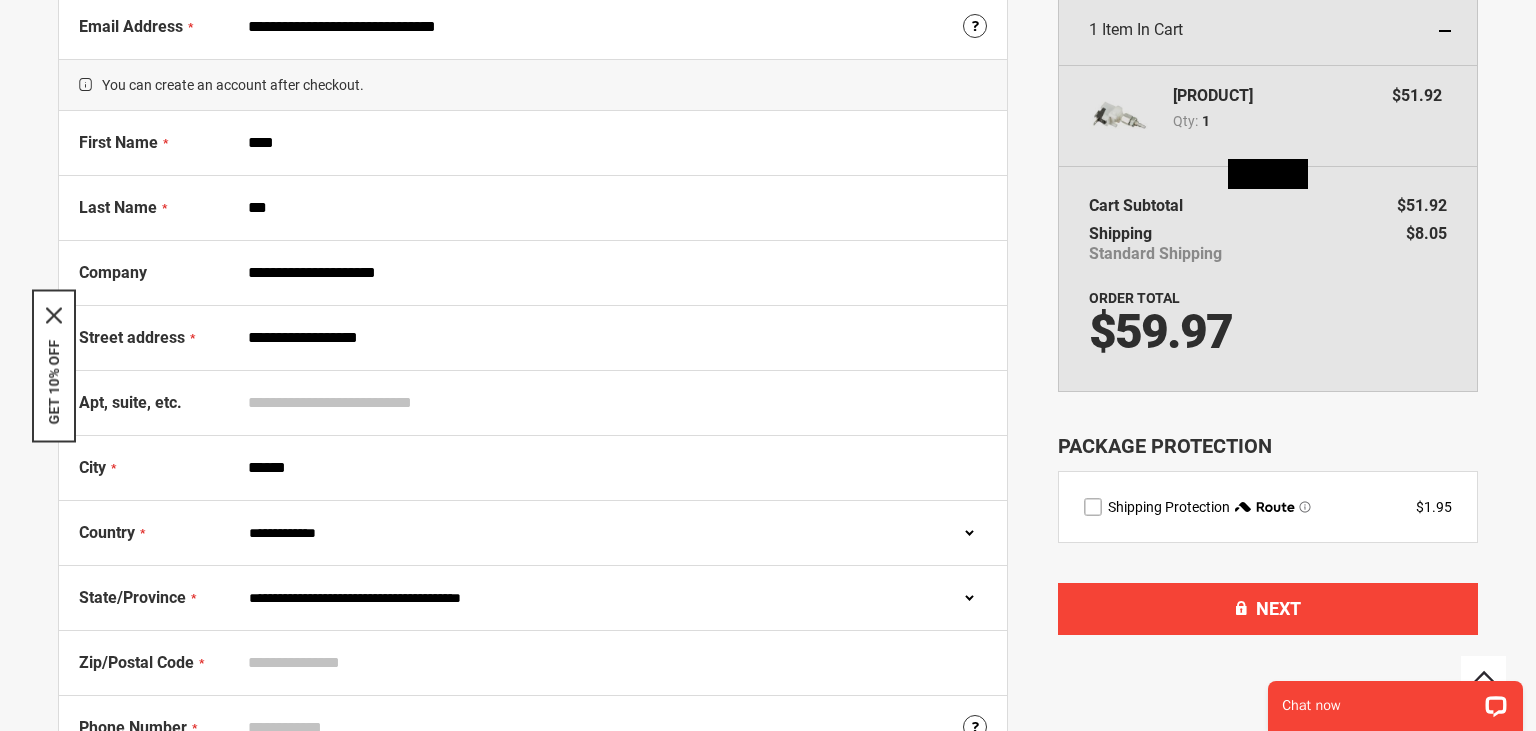 click on "******" at bounding box center [613, 468] 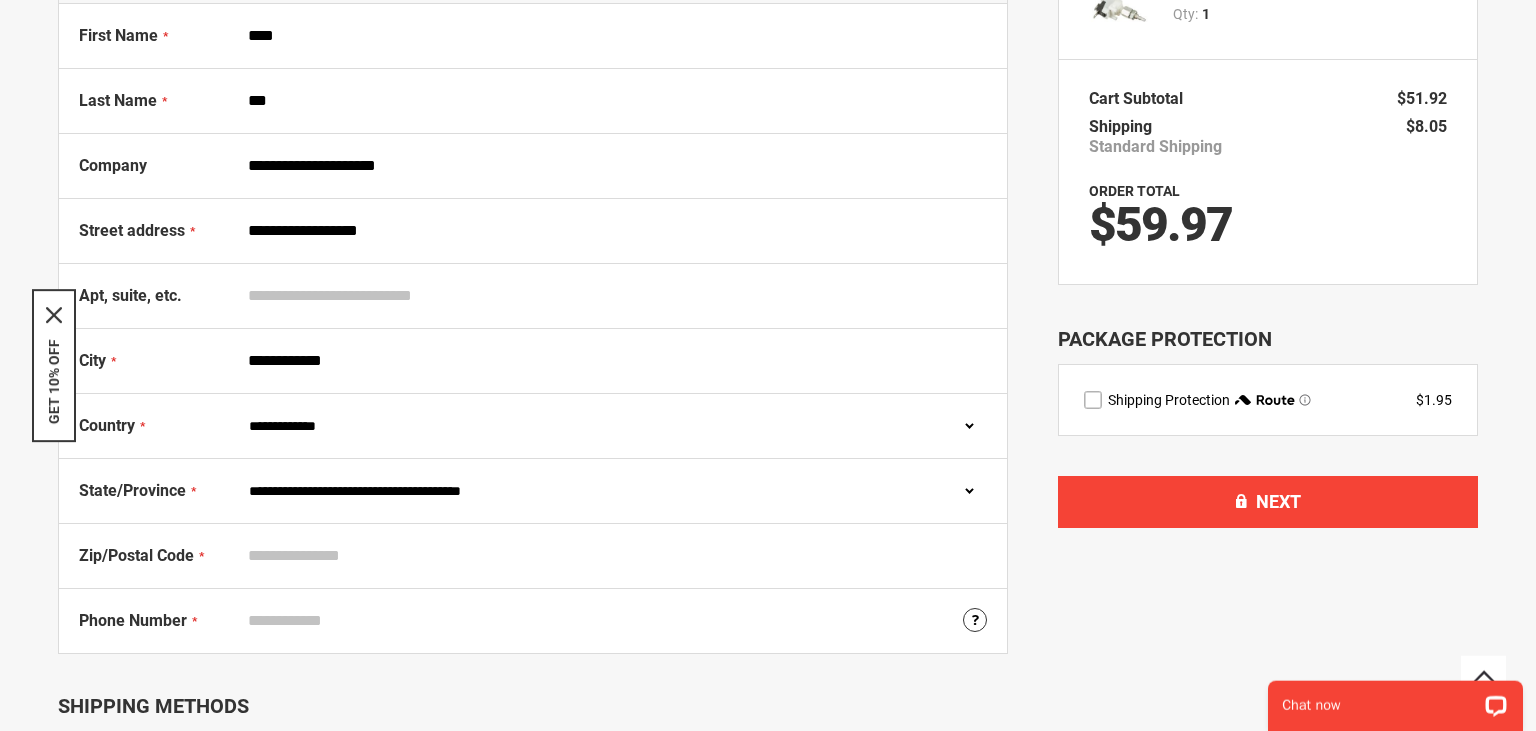 scroll, scrollTop: 352, scrollLeft: 0, axis: vertical 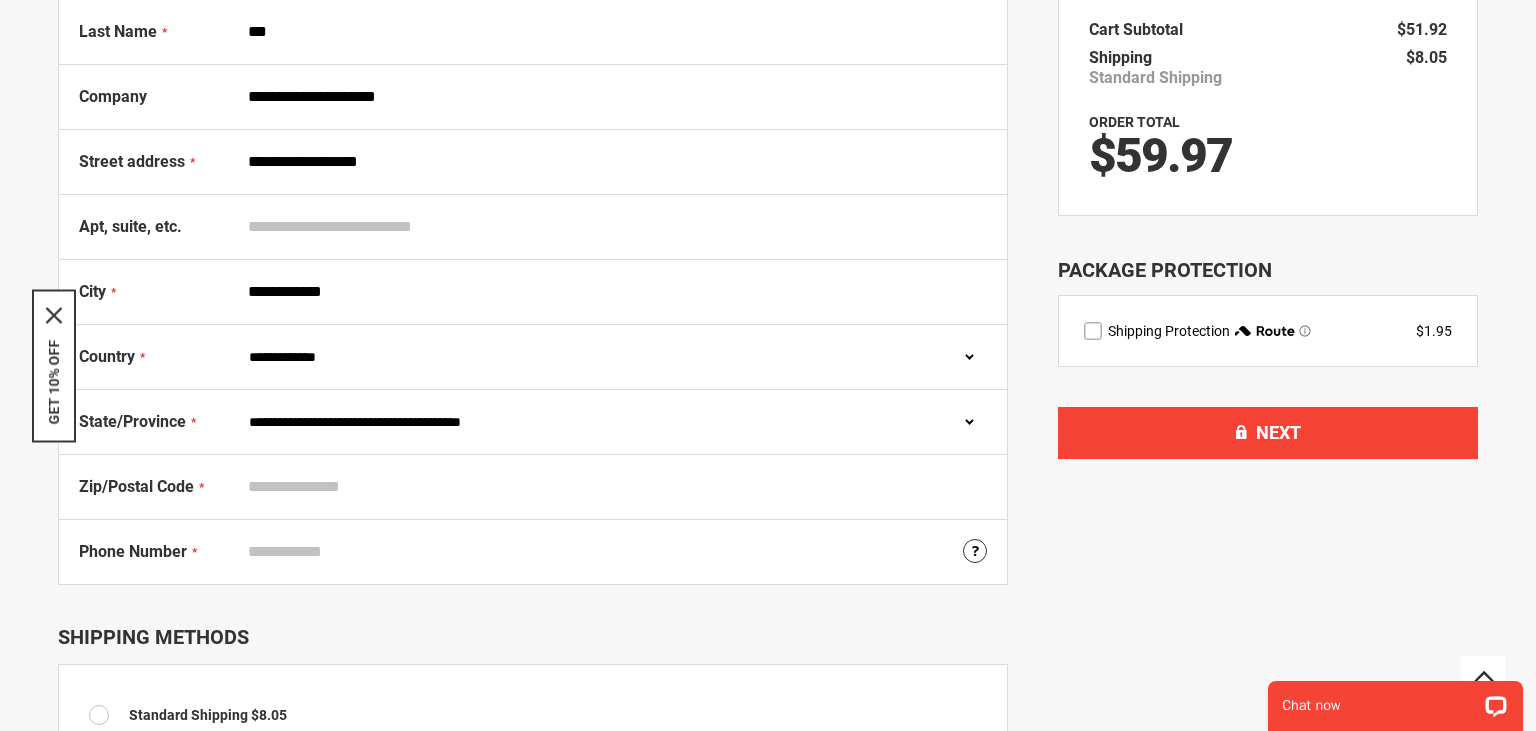 type on "**********" 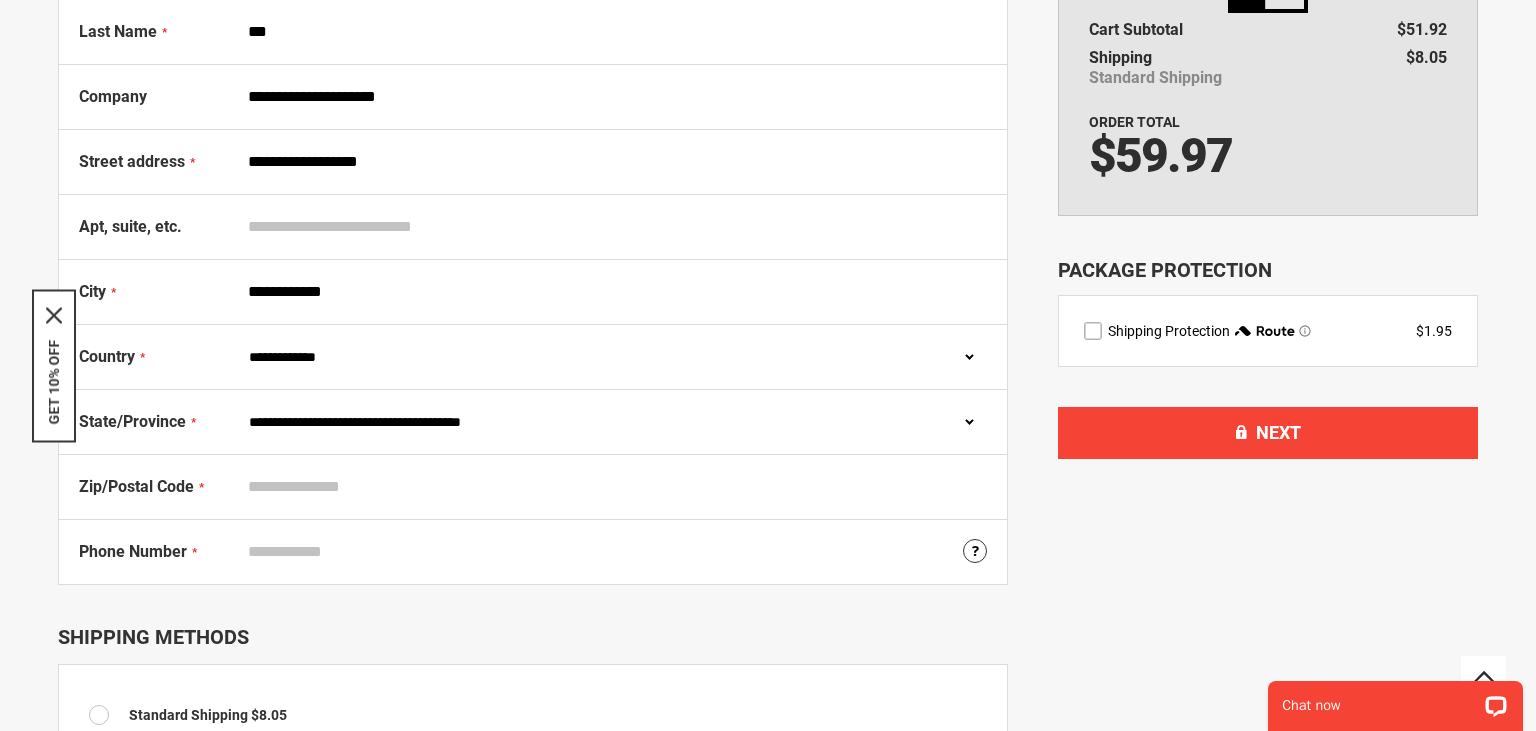 select on "**" 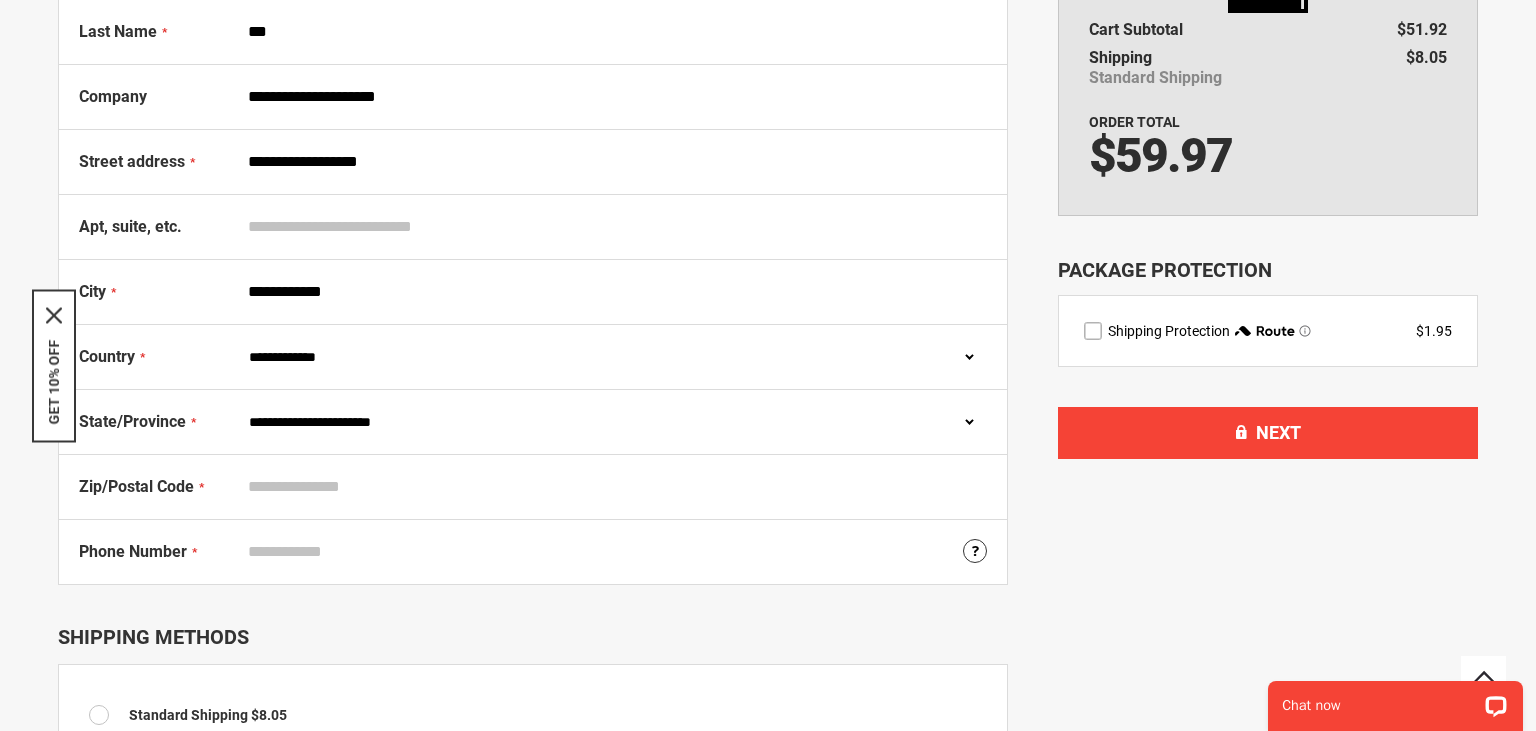 click on "****" at bounding box center [0, 0] 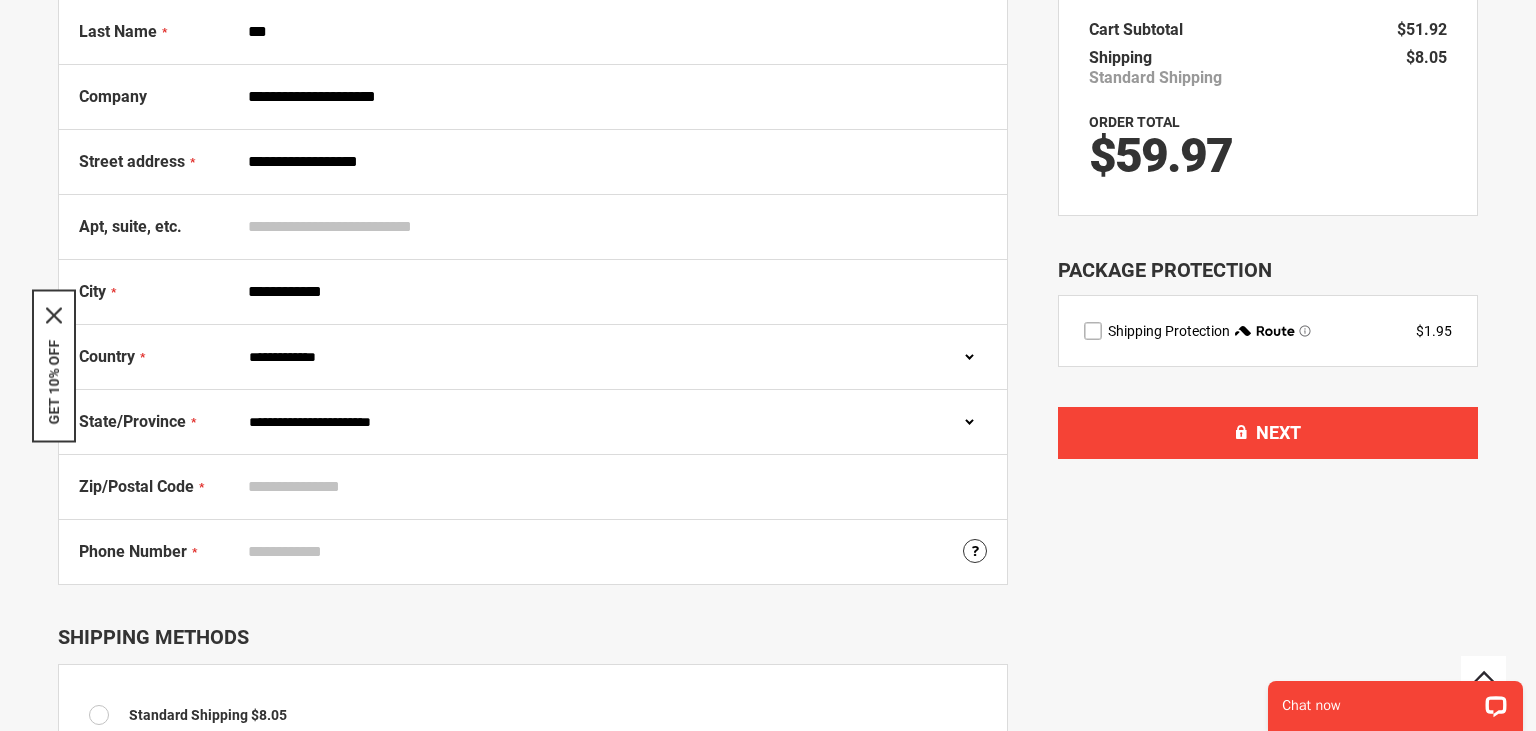 click on "Zip/Postal Code" at bounding box center [533, 487] 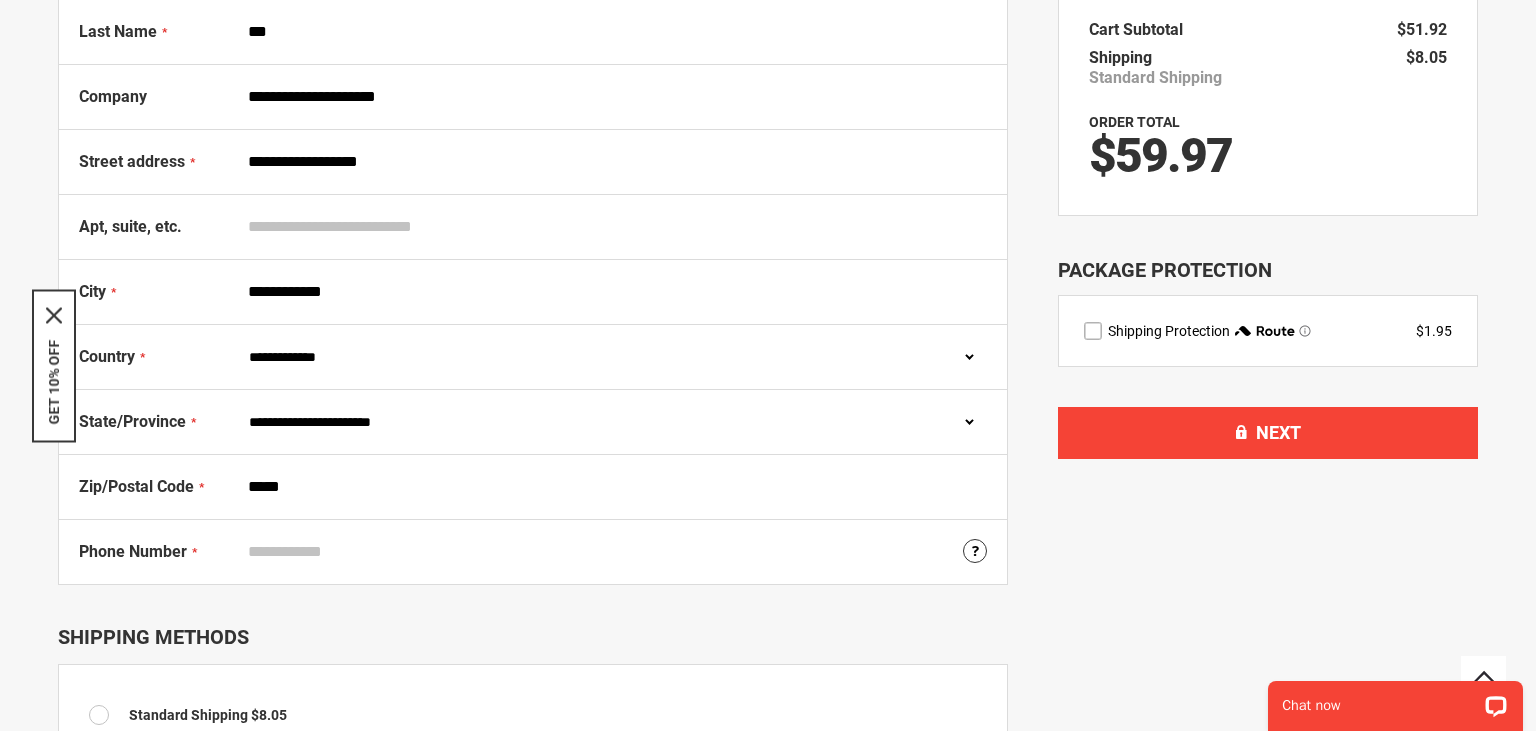 type on "*****" 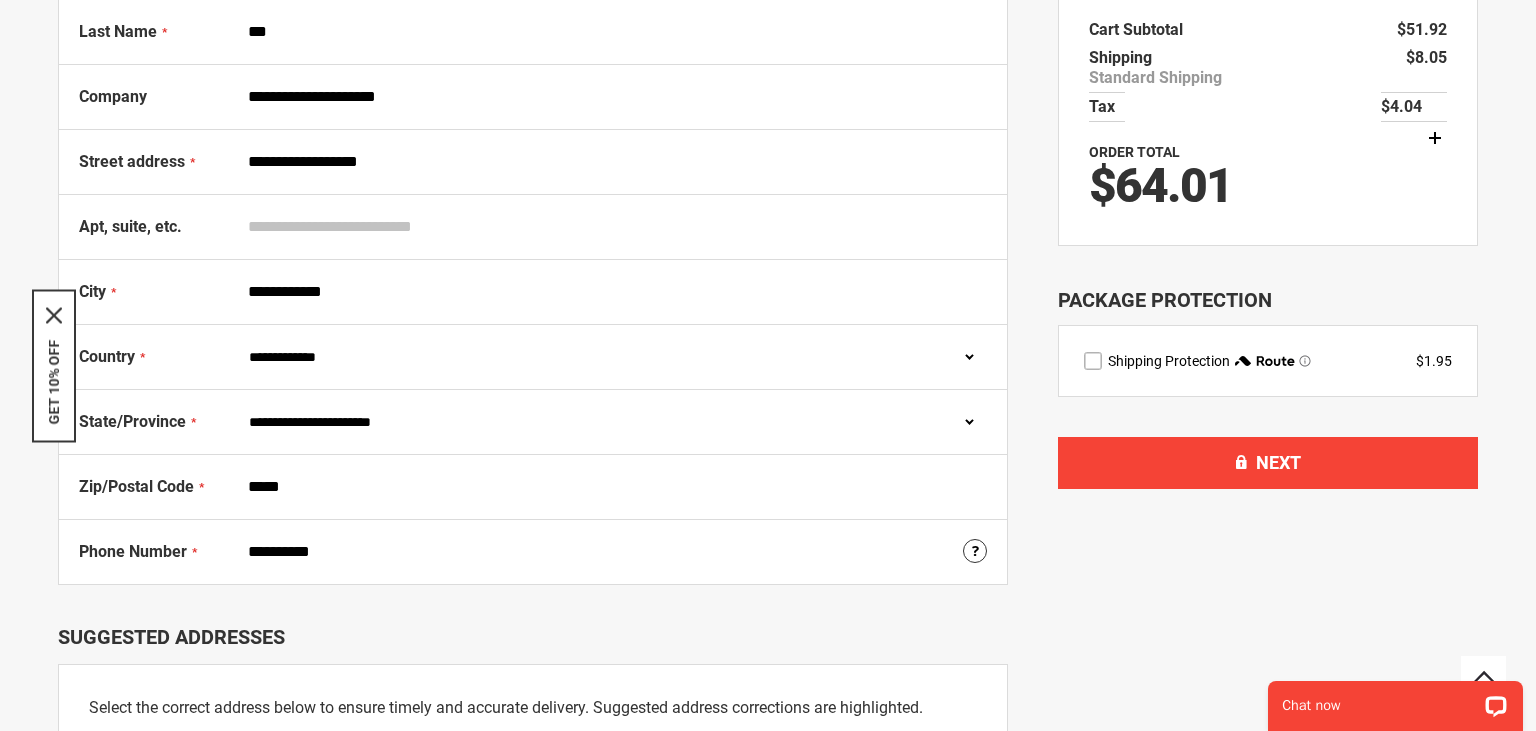 drag, startPoint x: 490, startPoint y: 565, endPoint x: 502, endPoint y: 583, distance: 21.633308 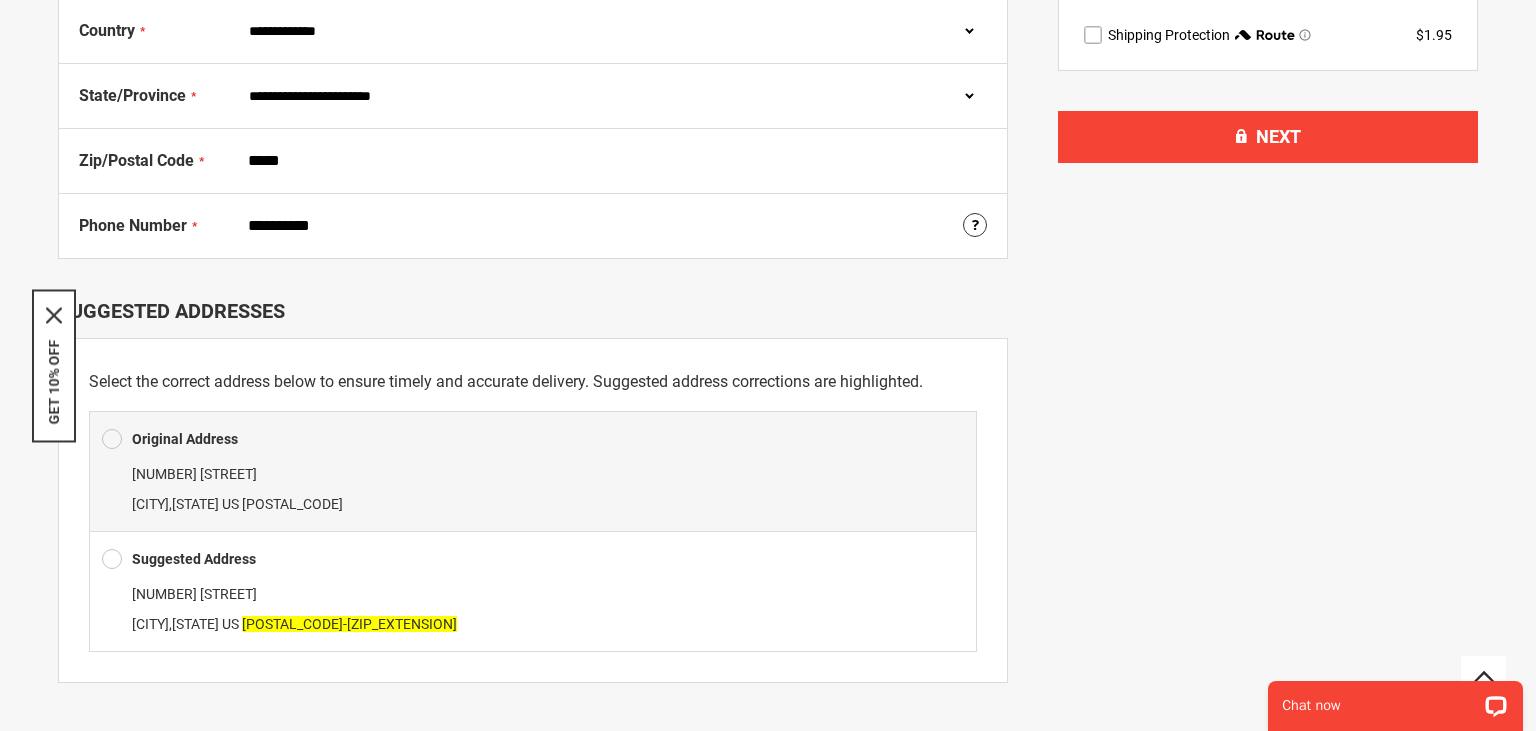 scroll, scrollTop: 704, scrollLeft: 0, axis: vertical 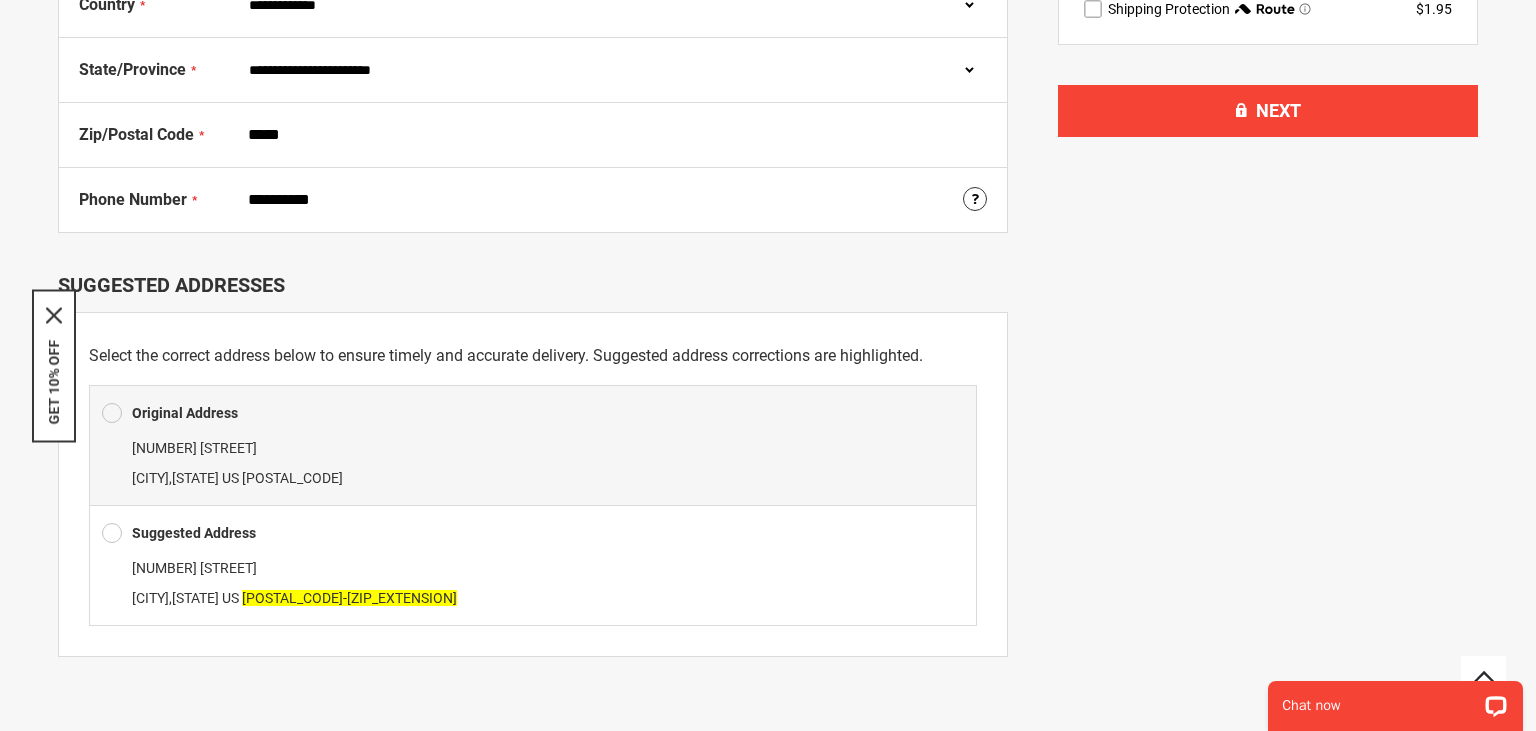 type on "**********" 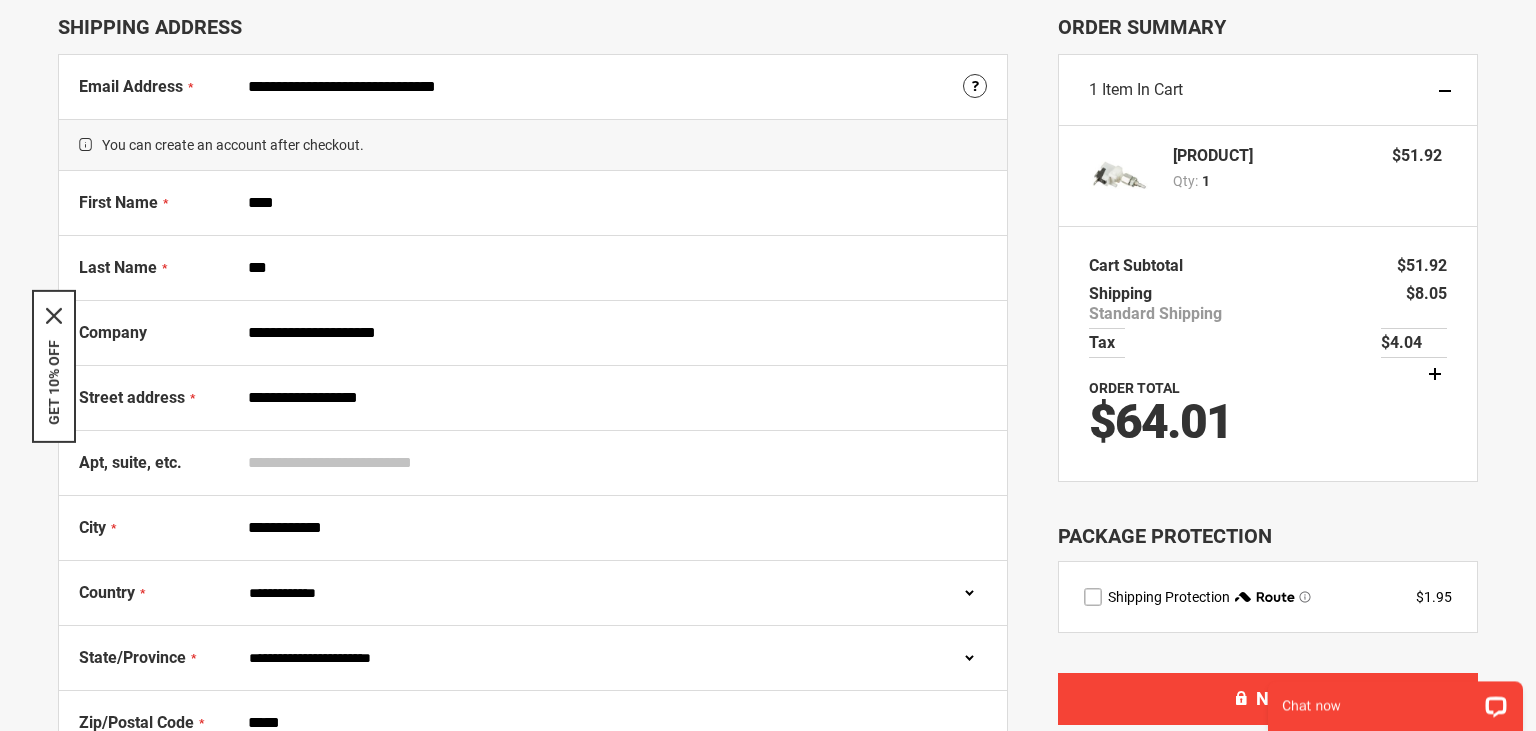 scroll, scrollTop: 176, scrollLeft: 0, axis: vertical 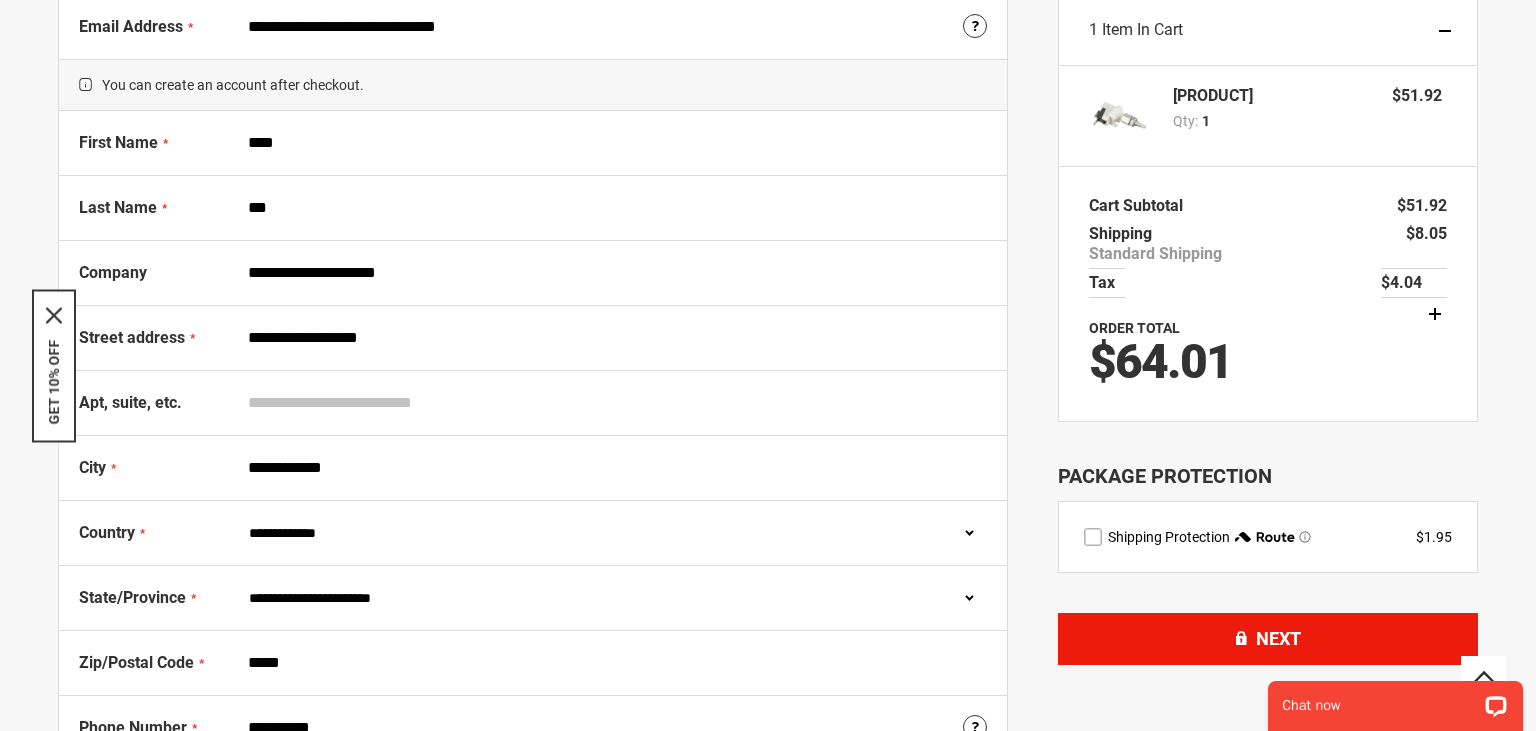 click on "Next" at bounding box center (1268, 639) 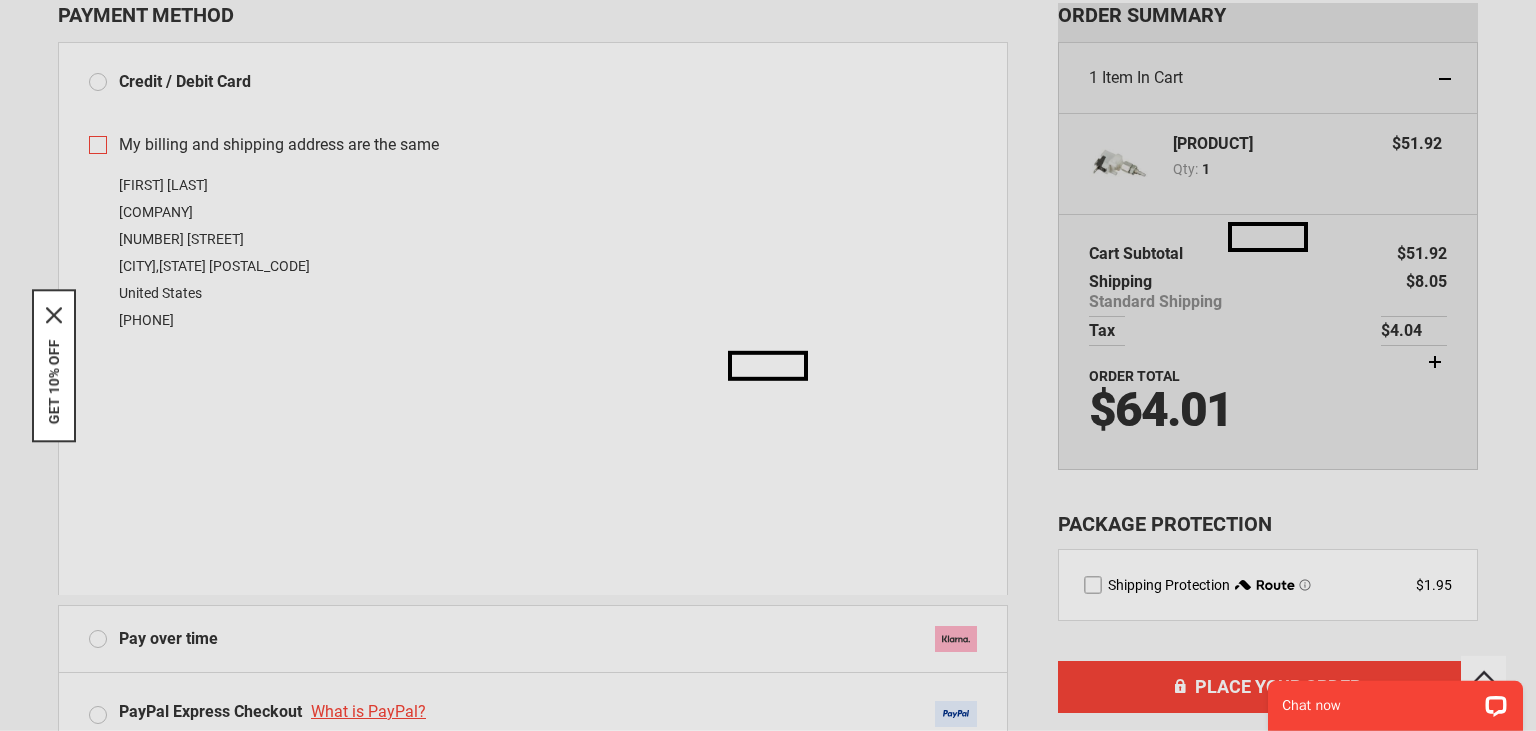 scroll, scrollTop: 352, scrollLeft: 0, axis: vertical 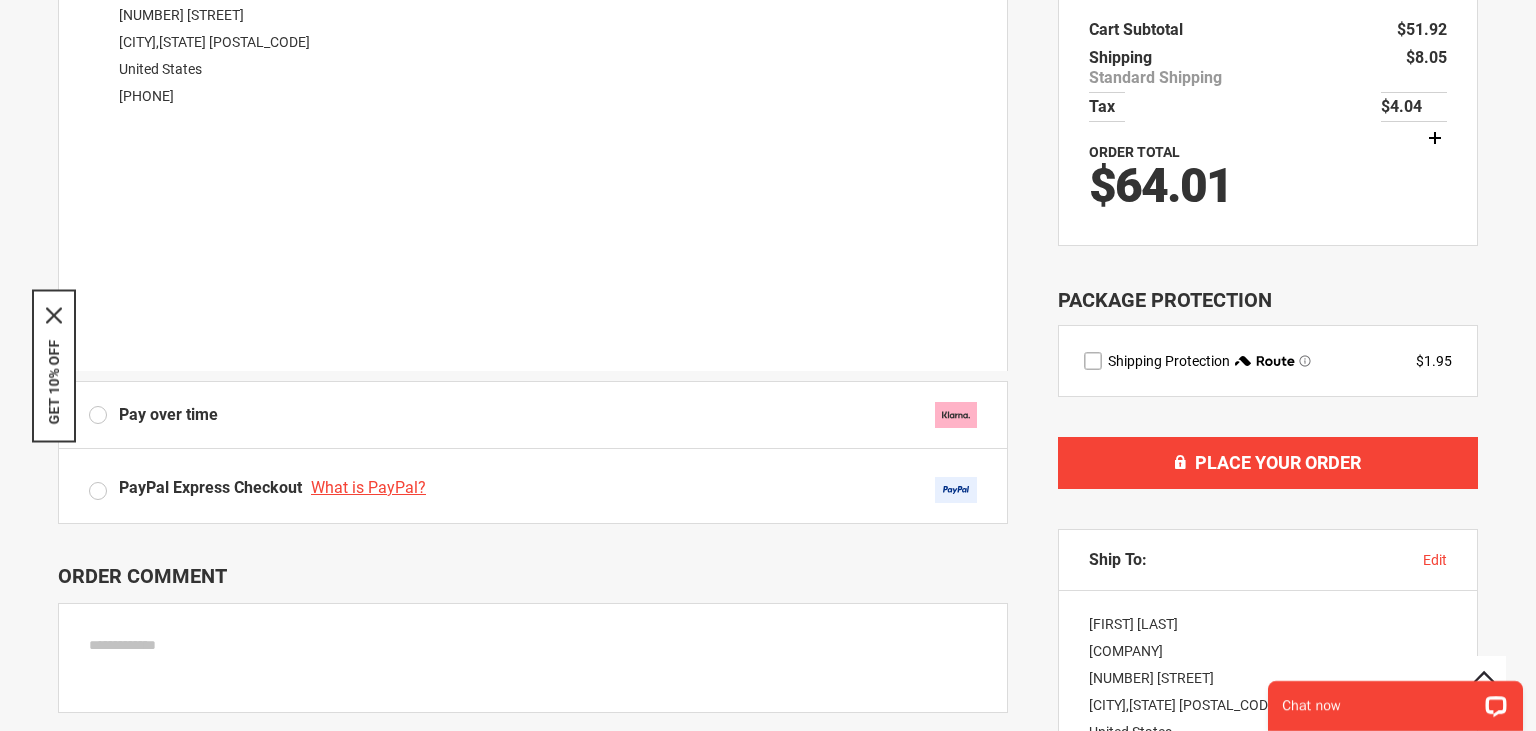 click on "Kyle
Dye
King Sanitary Service
1306 Greenville Rd
Bristolville ,  Ohio
44402
United States
3304428069
Edit" at bounding box center (533, 29) 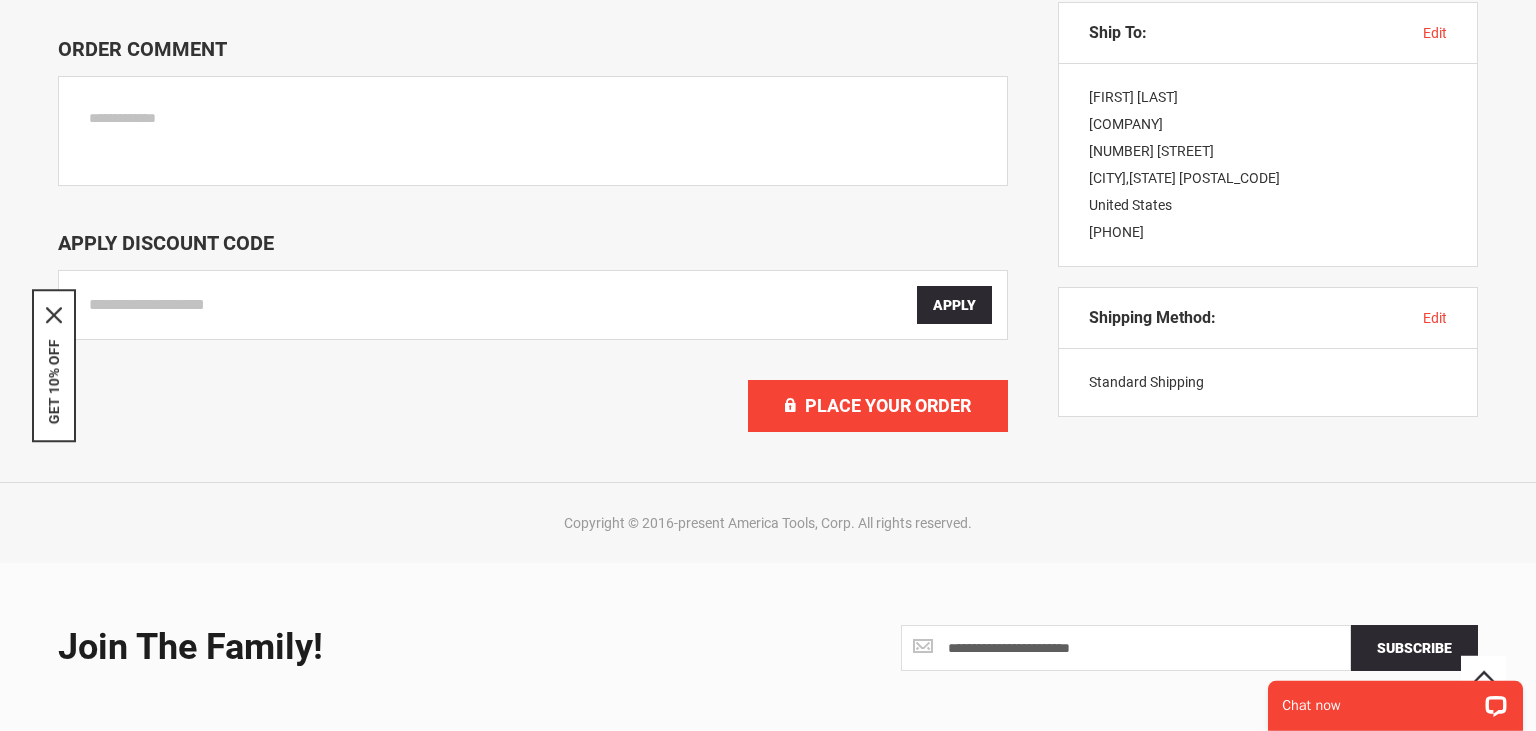 scroll, scrollTop: 880, scrollLeft: 0, axis: vertical 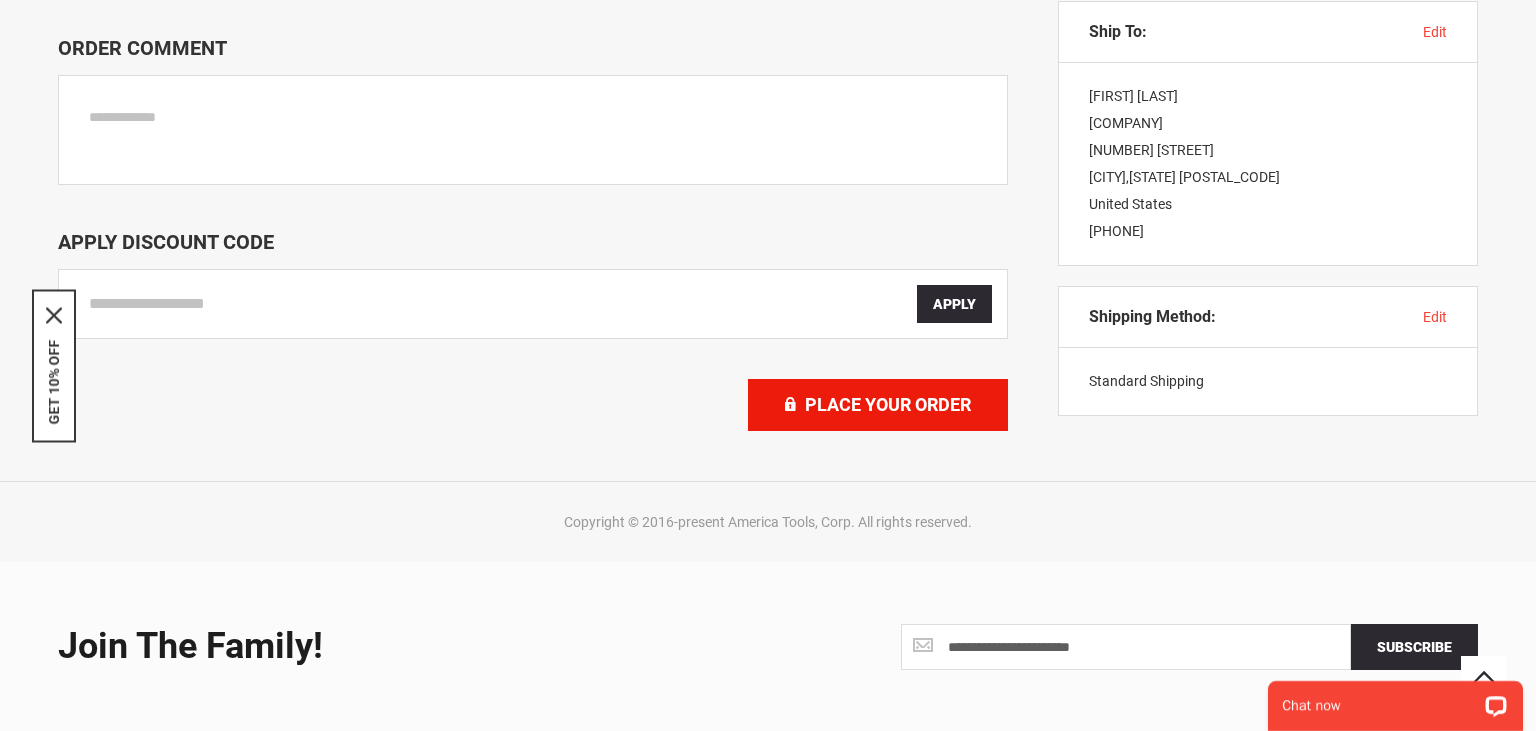 click on "Place Your Order" at bounding box center [888, 404] 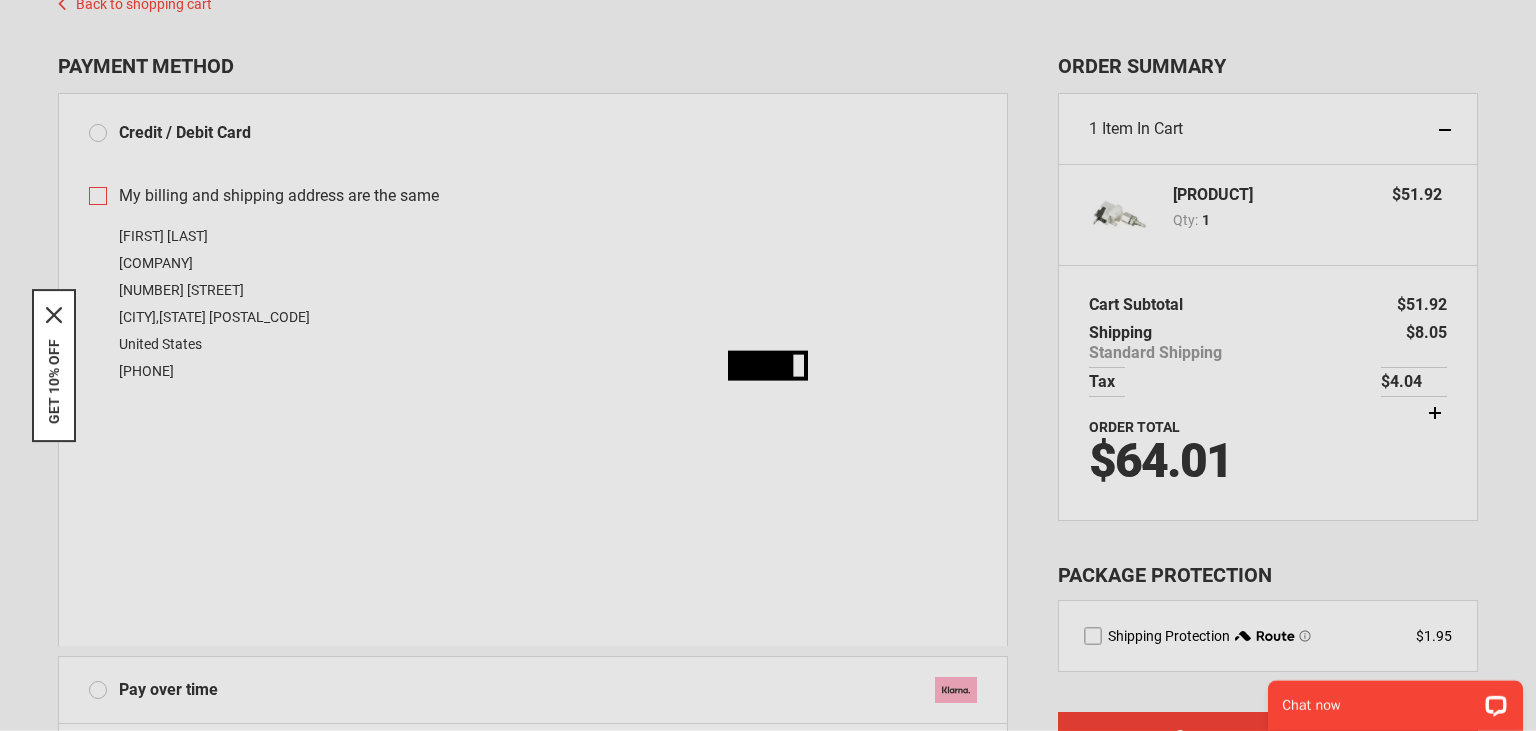scroll, scrollTop: 0, scrollLeft: 0, axis: both 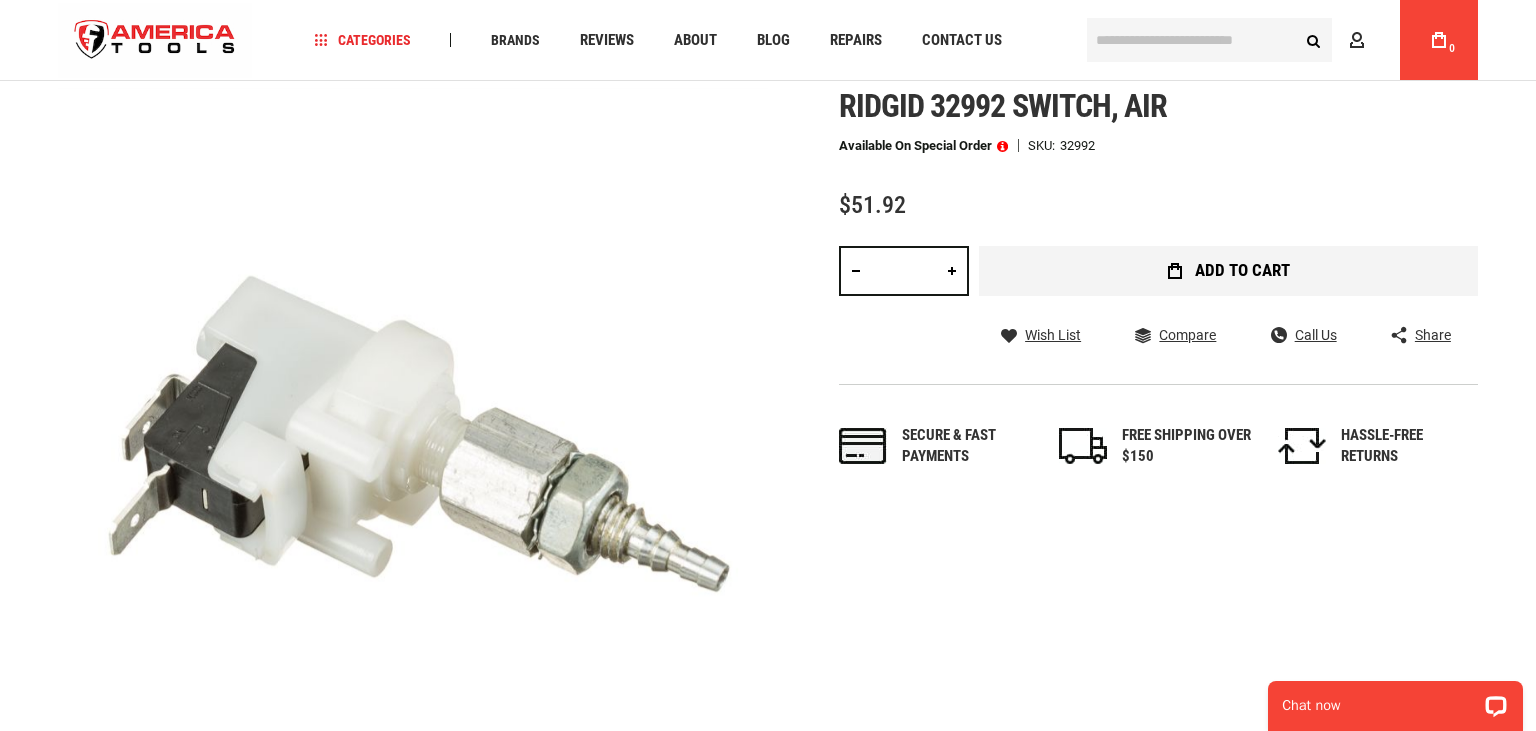 click on "Add to Cart" at bounding box center (1228, 271) 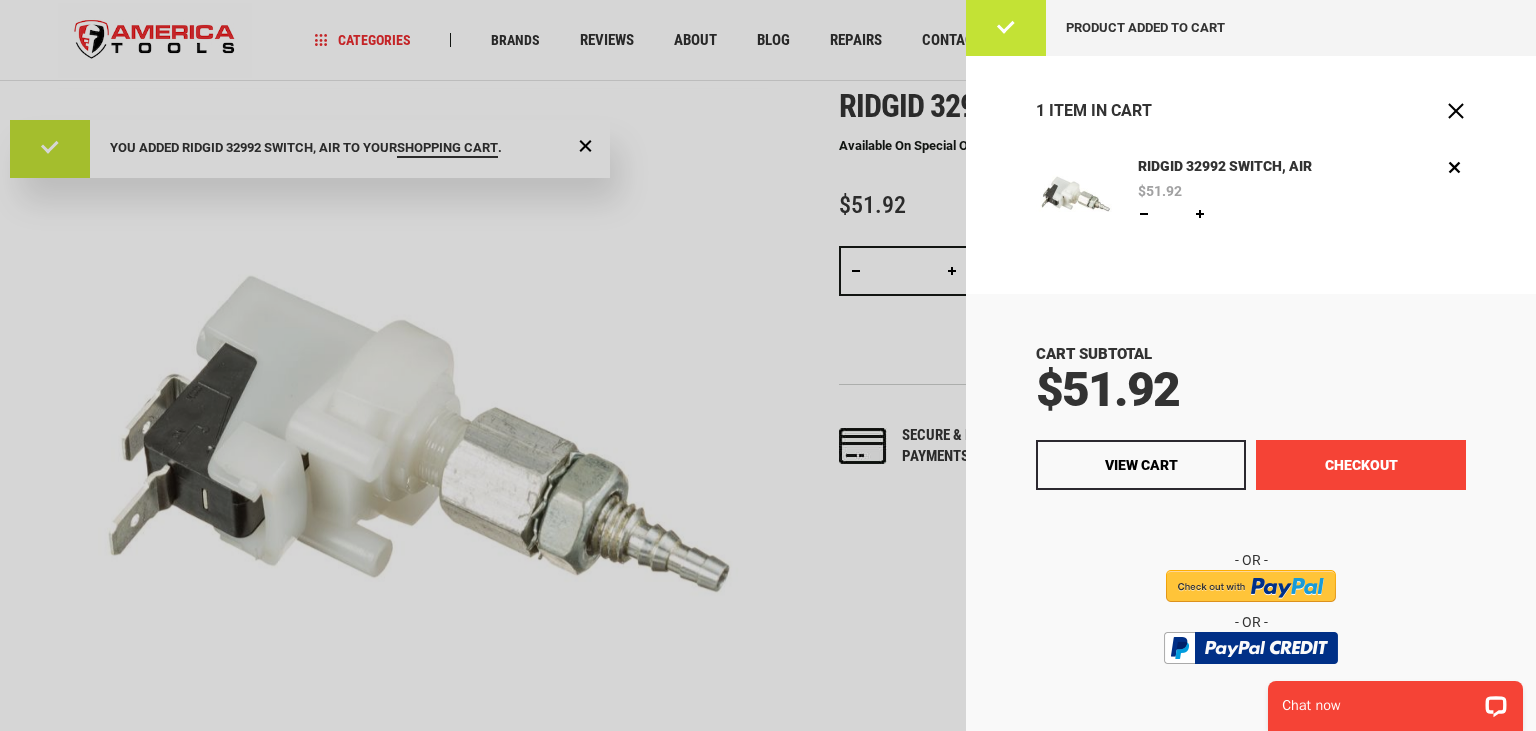 click on "Checkout" at bounding box center [1361, 465] 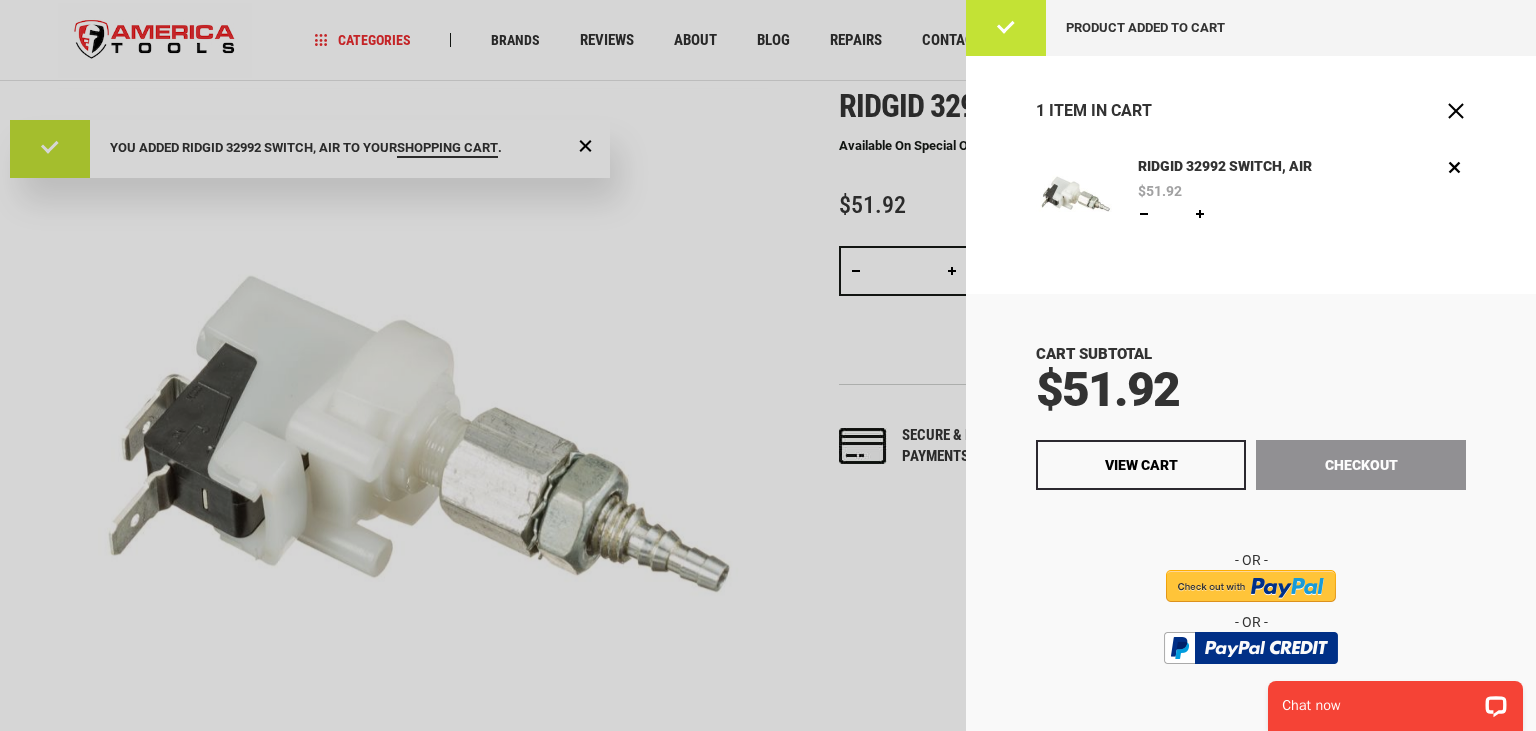 scroll, scrollTop: 0, scrollLeft: 0, axis: both 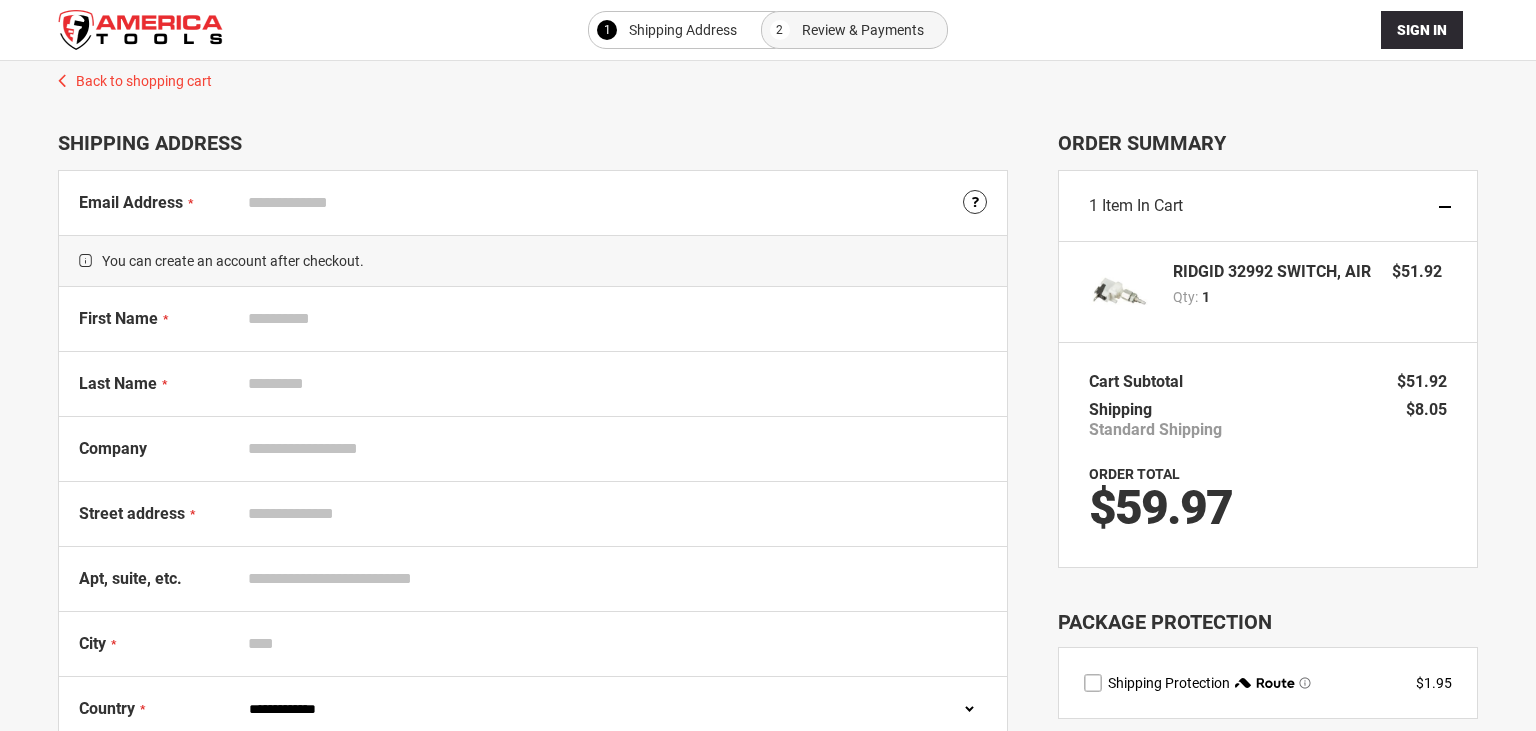 select on "**" 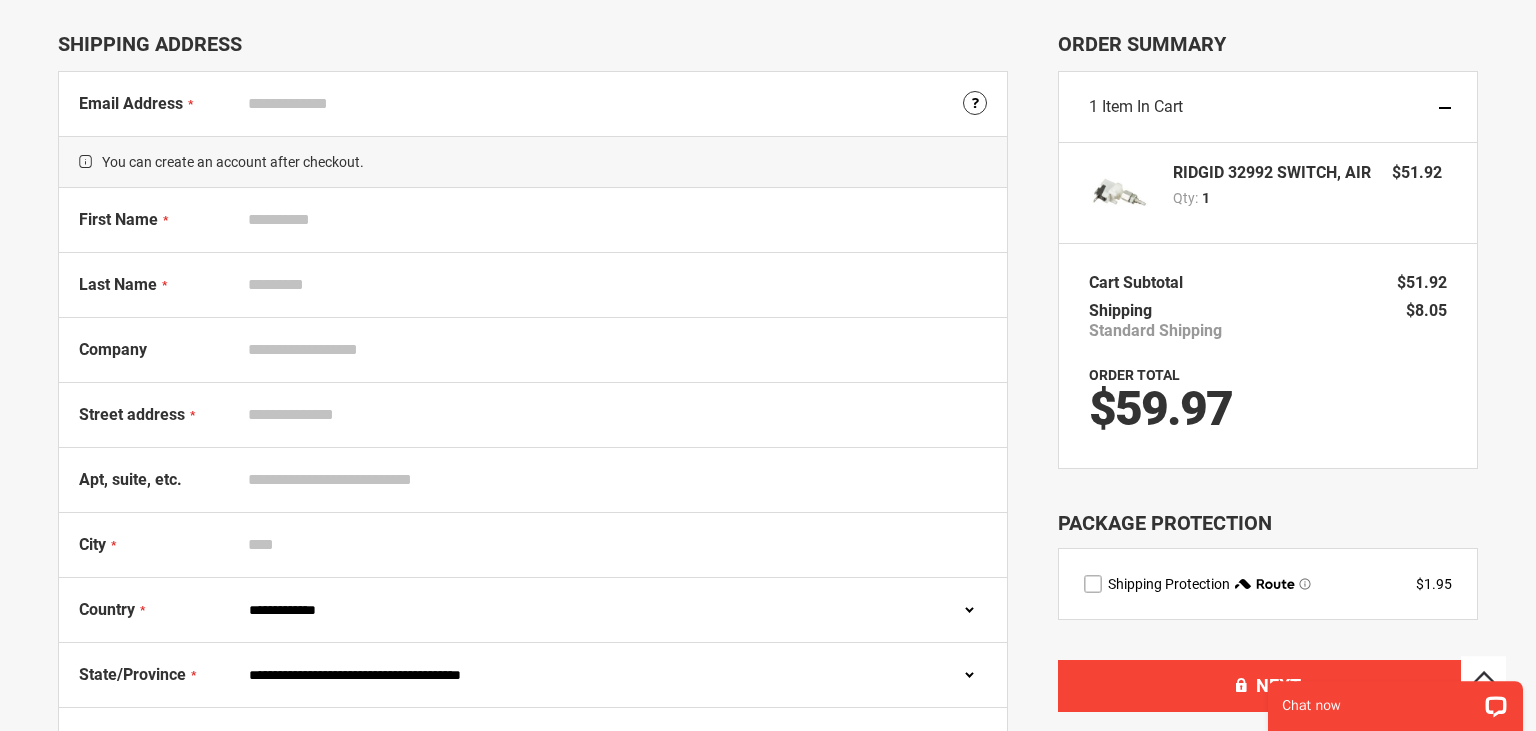 scroll, scrollTop: 0, scrollLeft: 0, axis: both 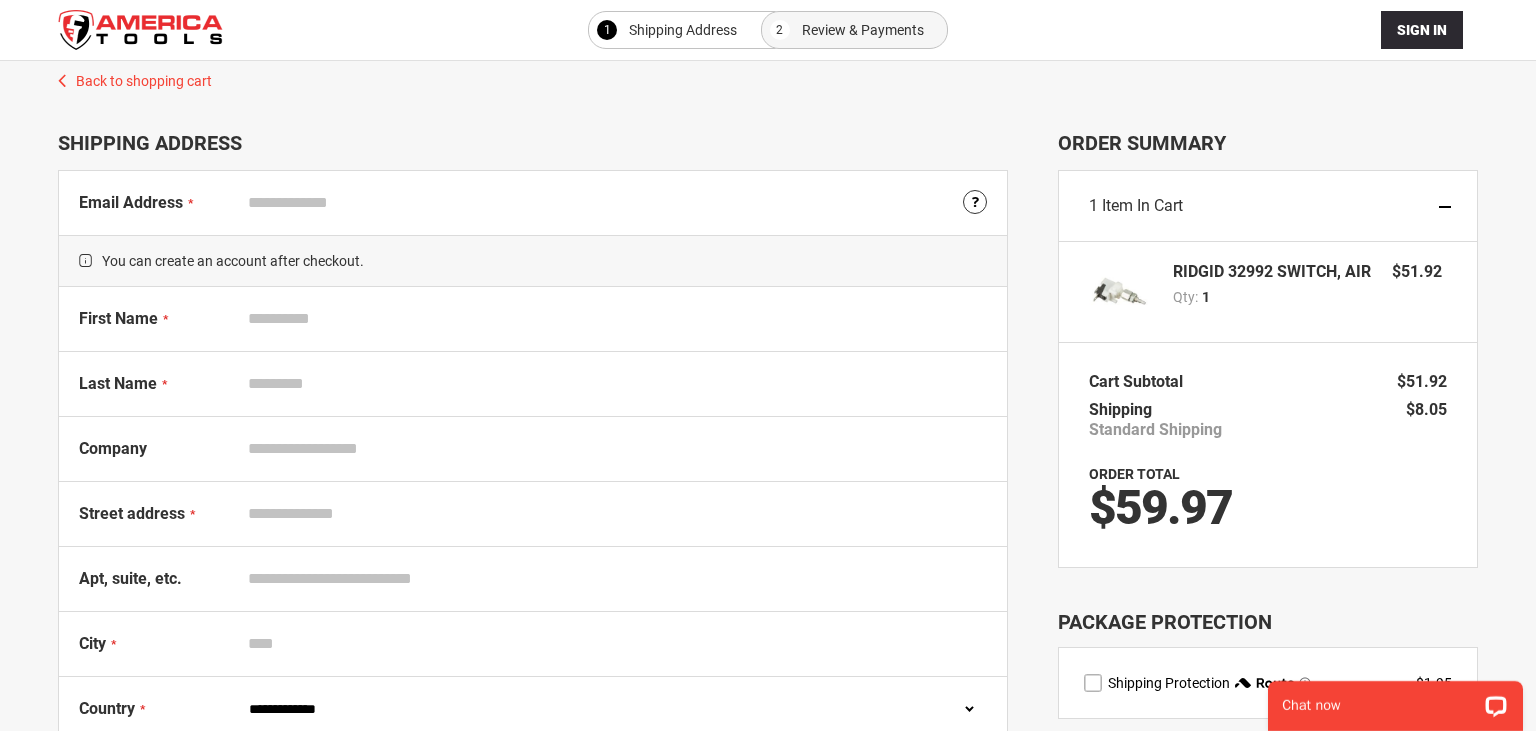click on "Email Address" at bounding box center [613, 203] 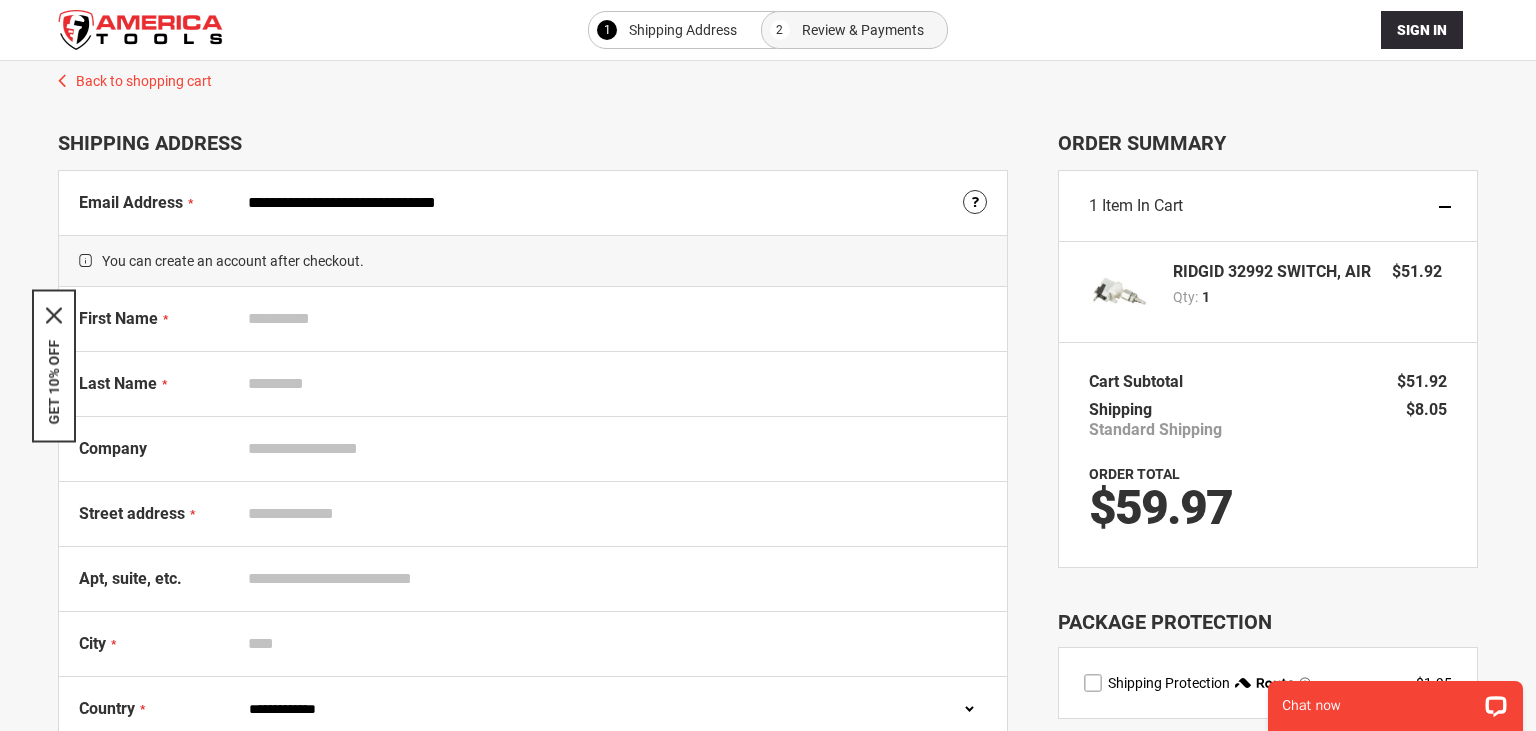 type on "**********" 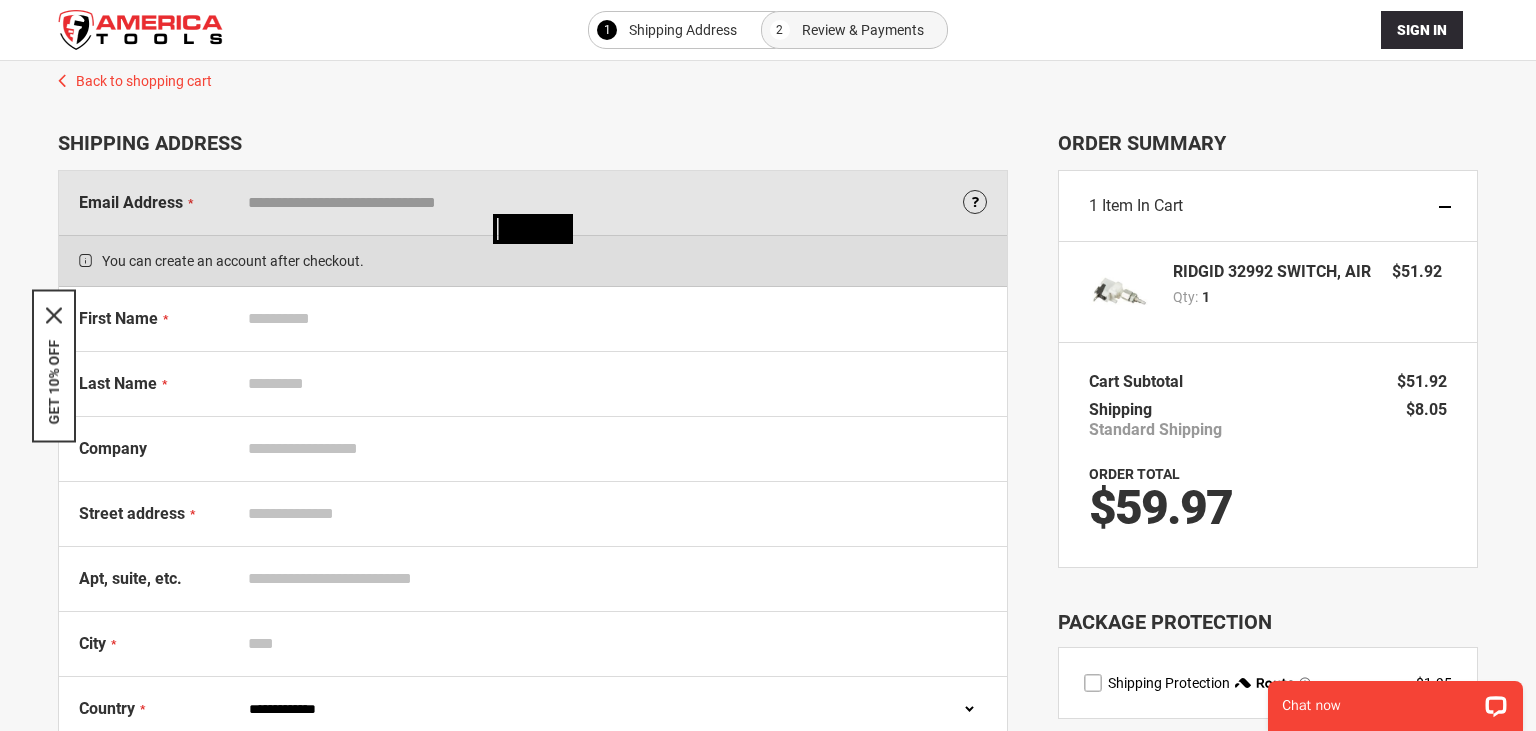 click on "First Name" at bounding box center (613, 319) 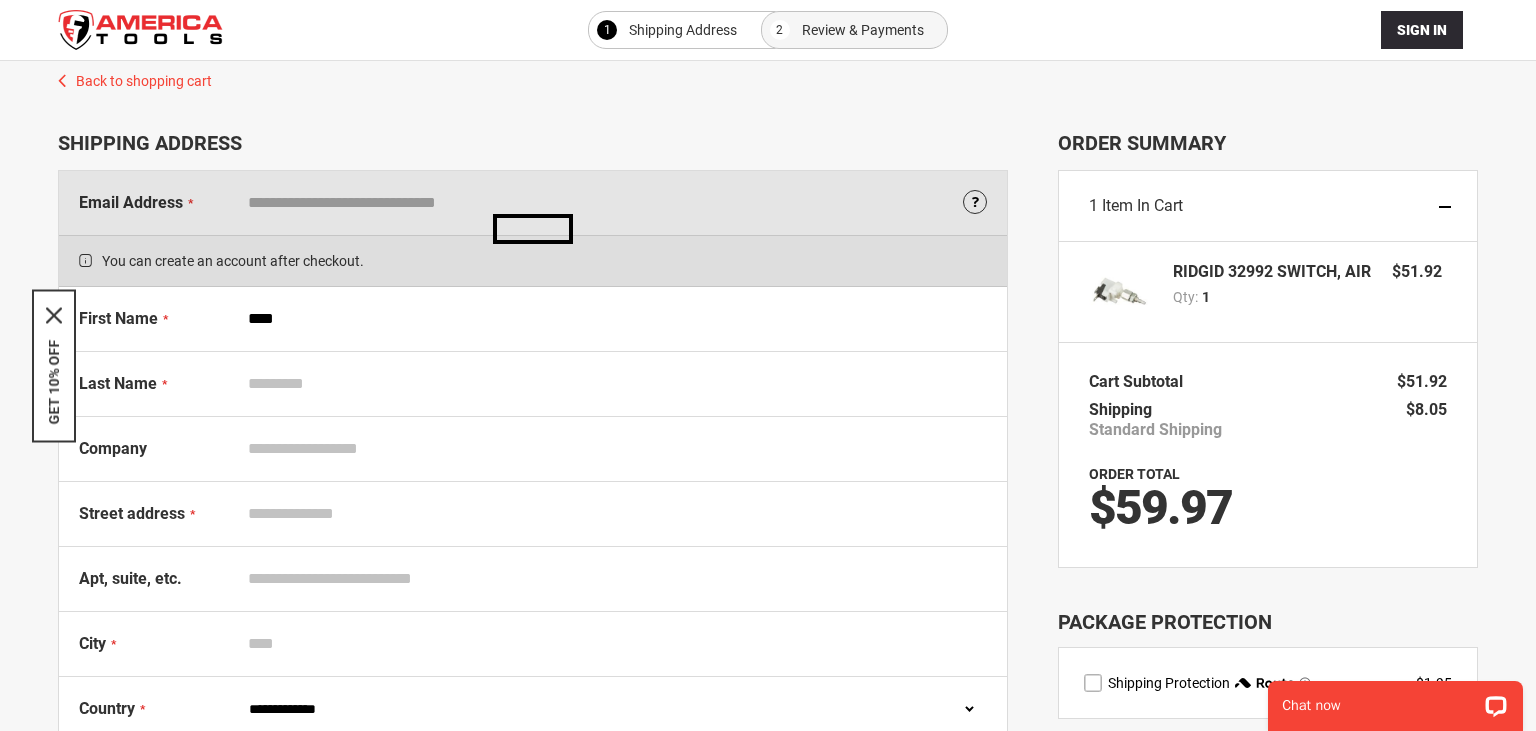 type on "****" 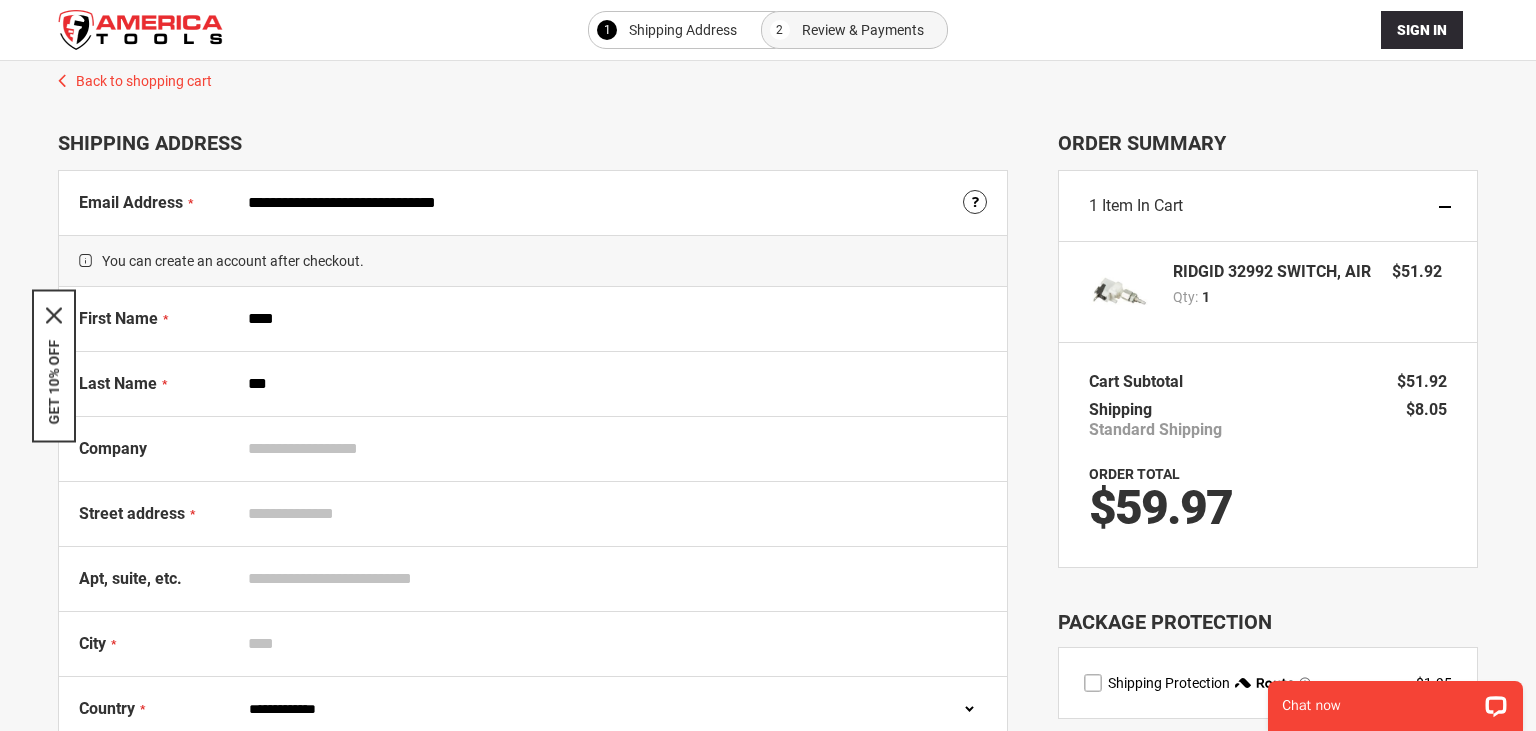 type on "***" 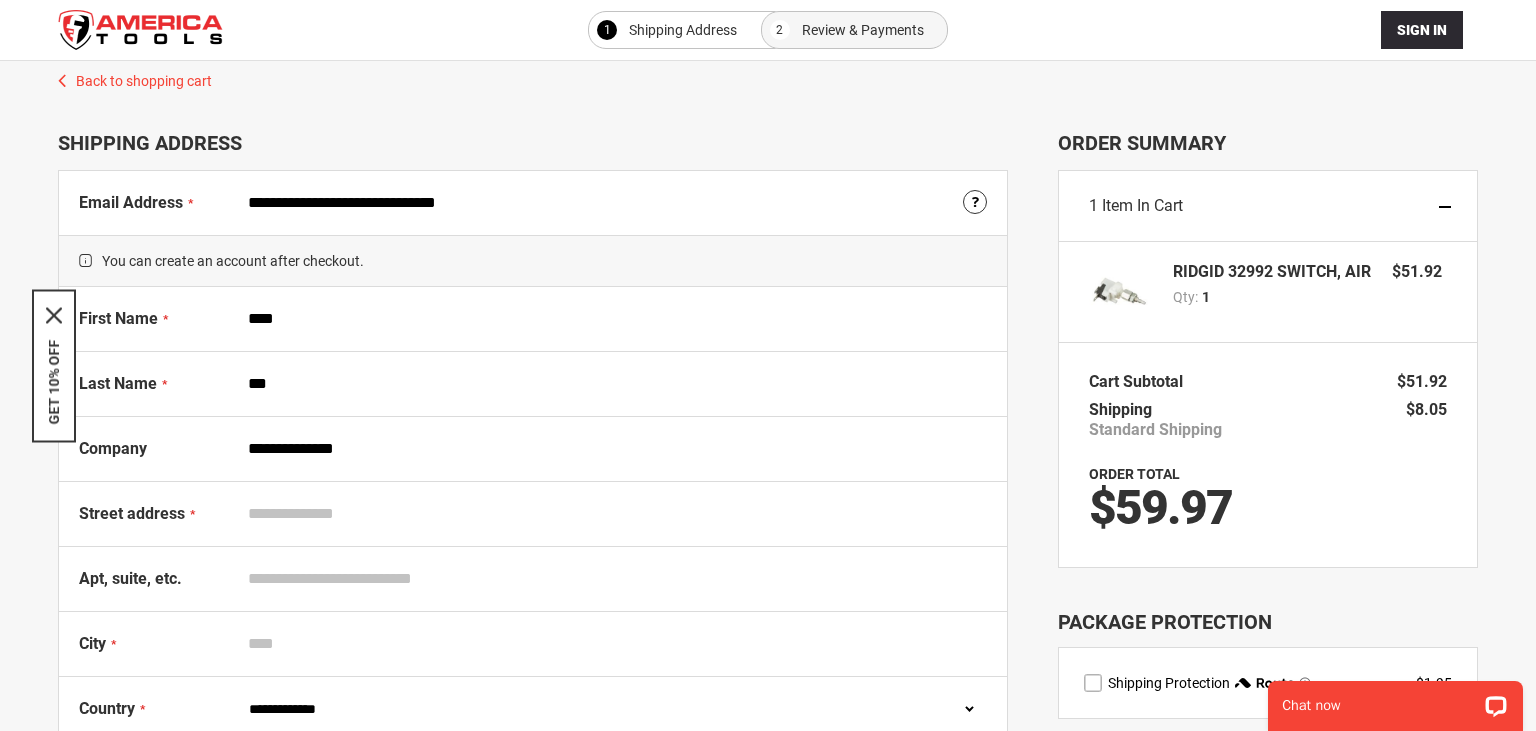type on "**********" 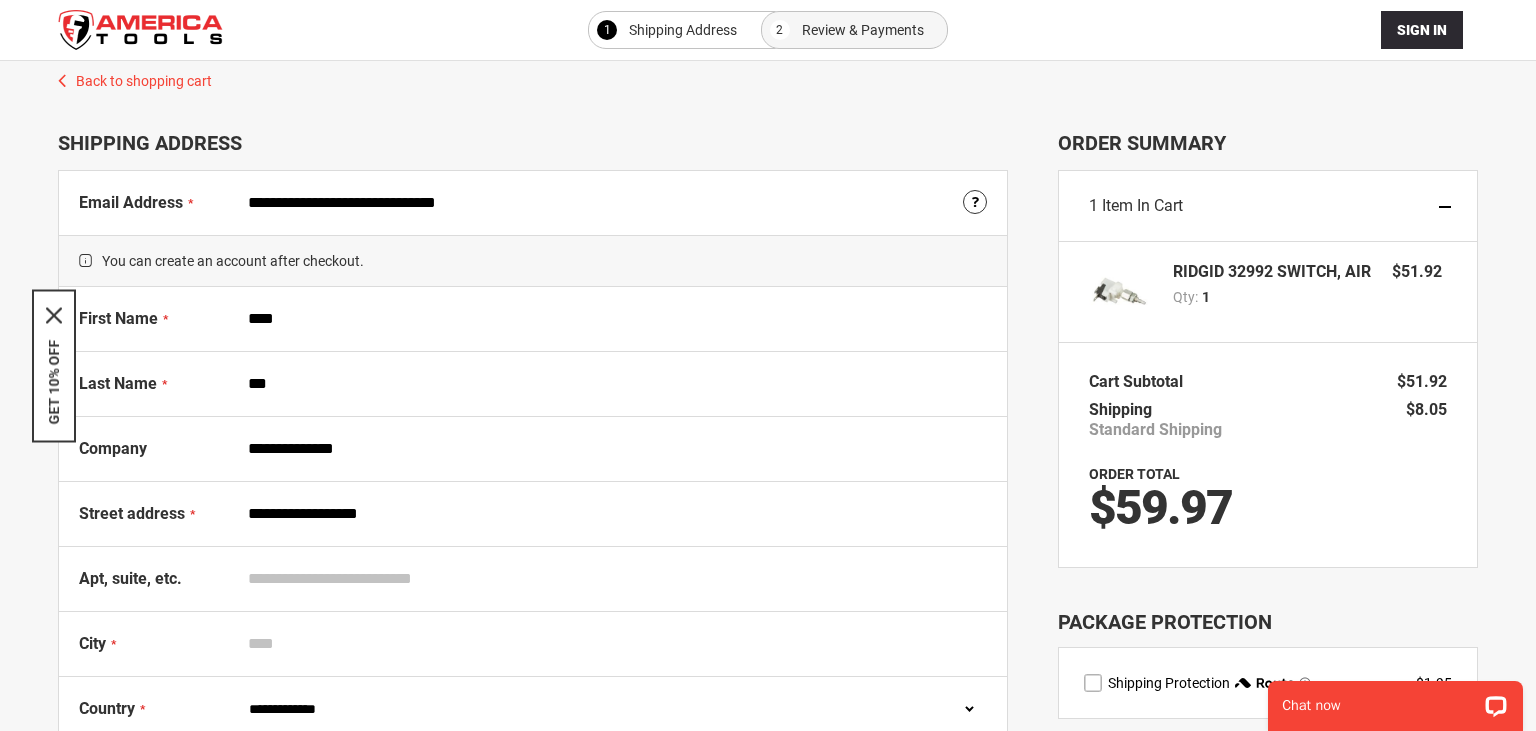 type on "**********" 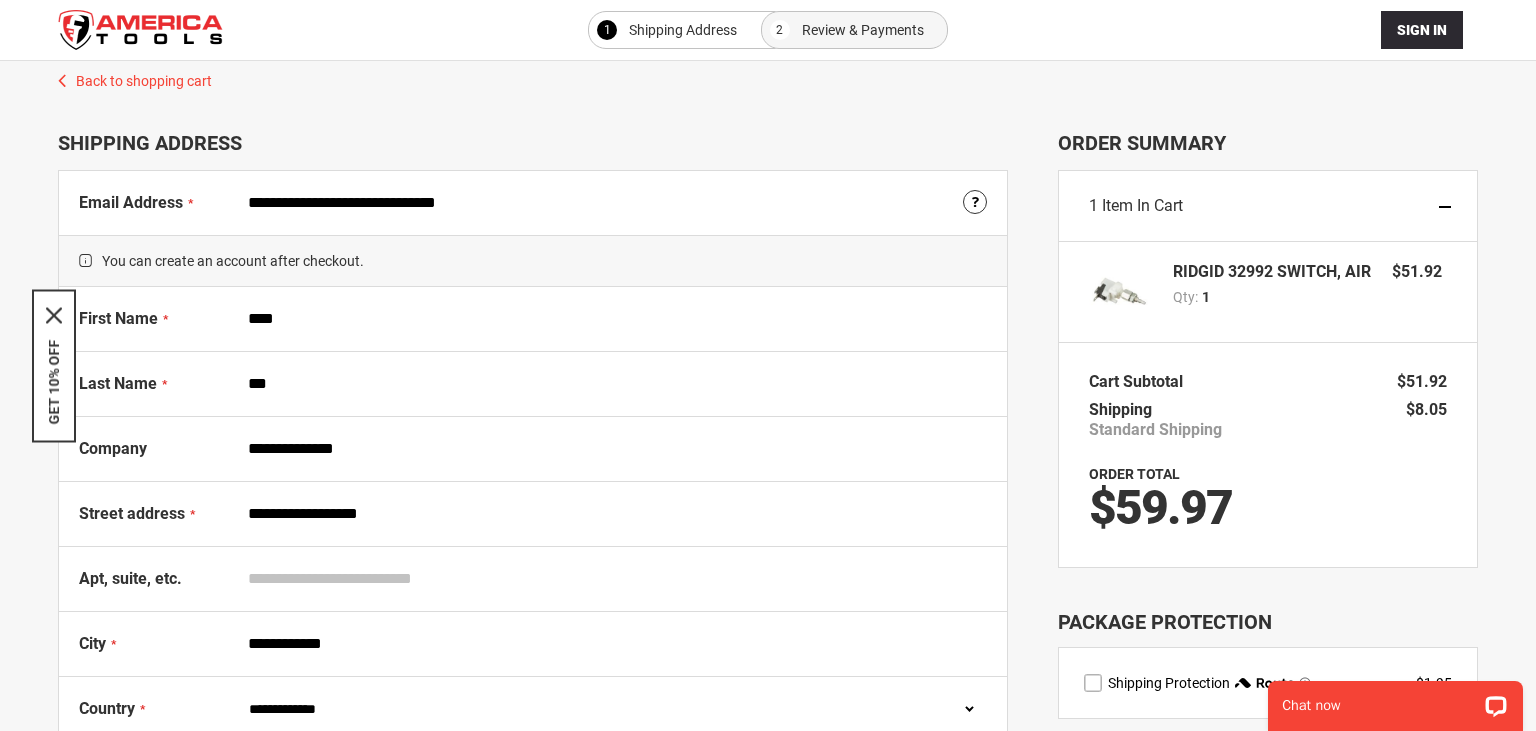 type on "**********" 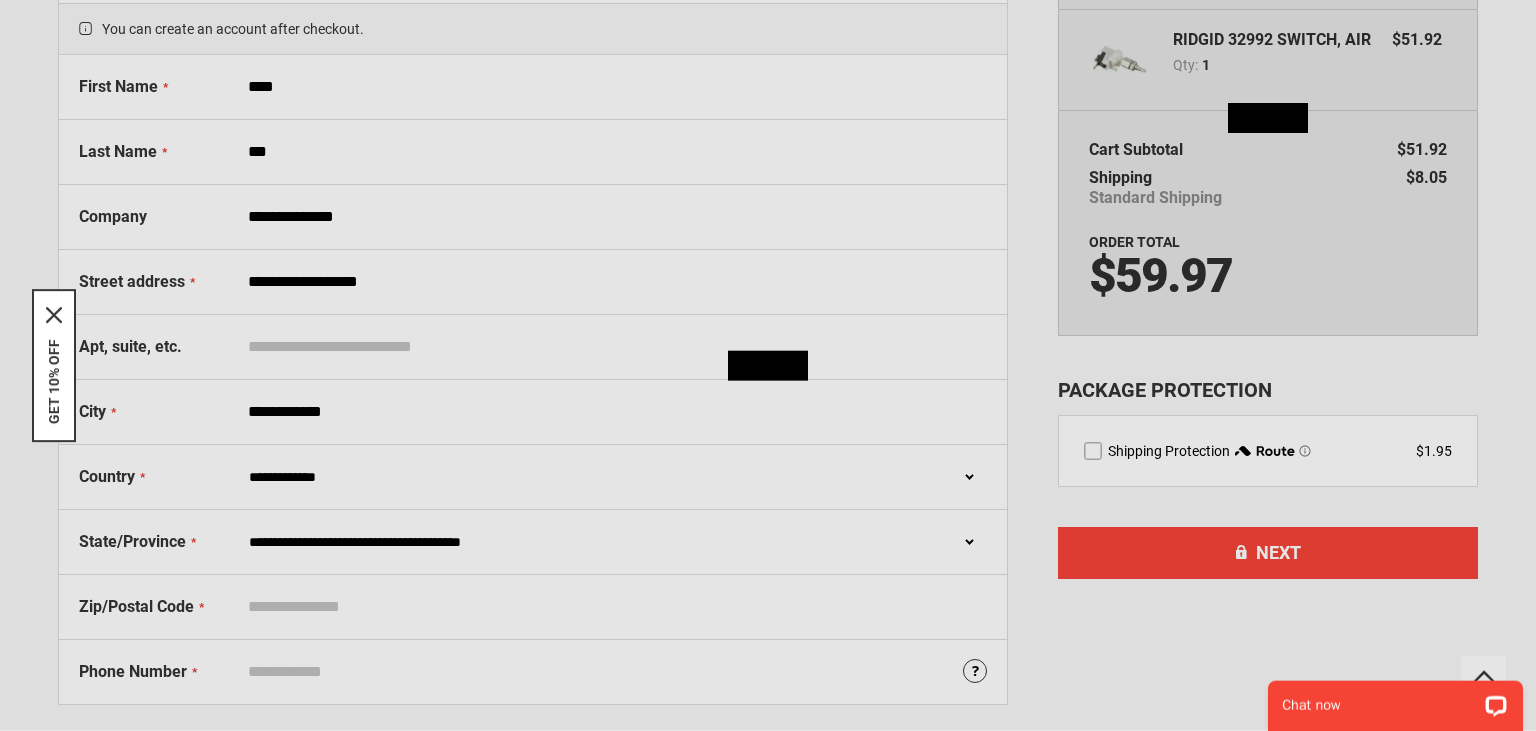 scroll, scrollTop: 352, scrollLeft: 0, axis: vertical 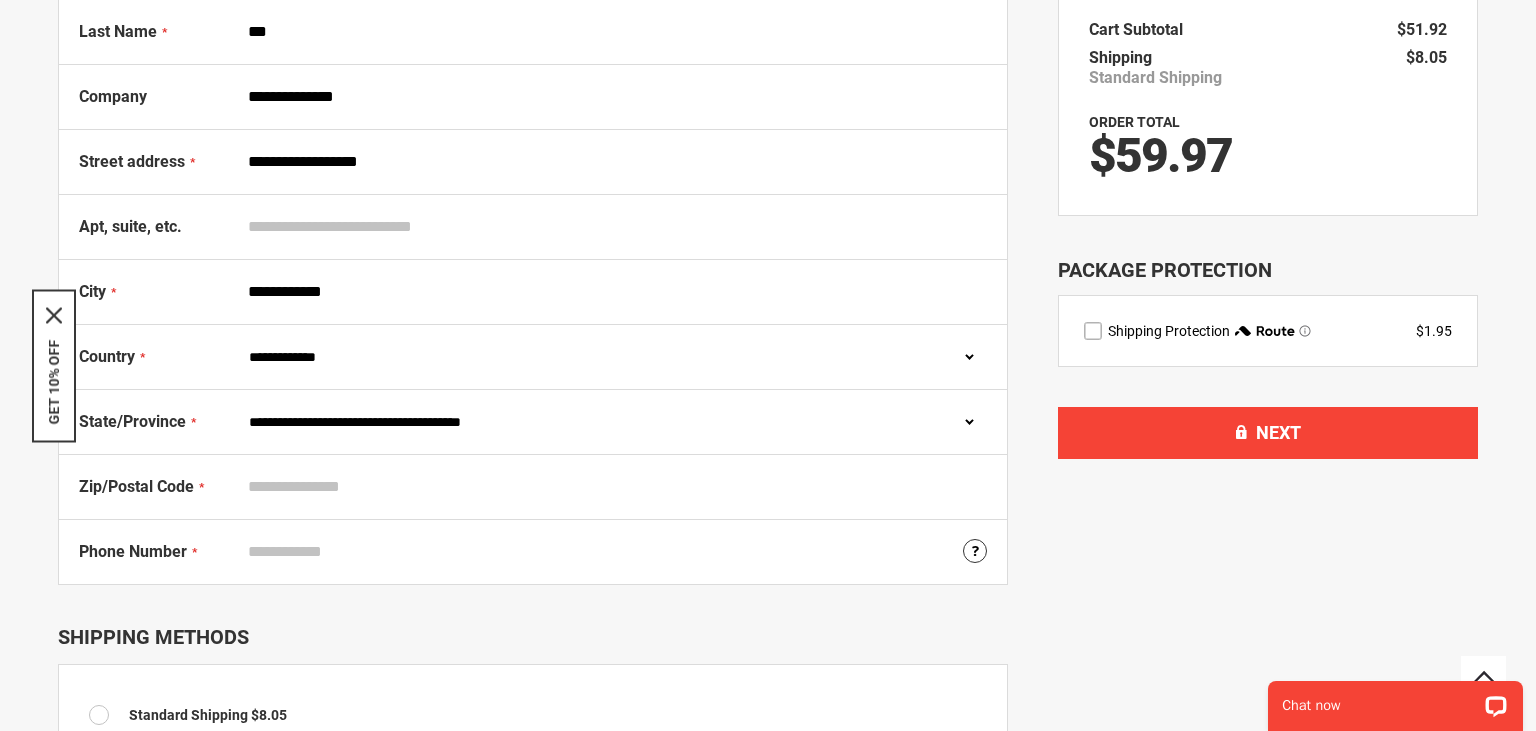 click on "Zip/Postal Code" at bounding box center [613, 487] 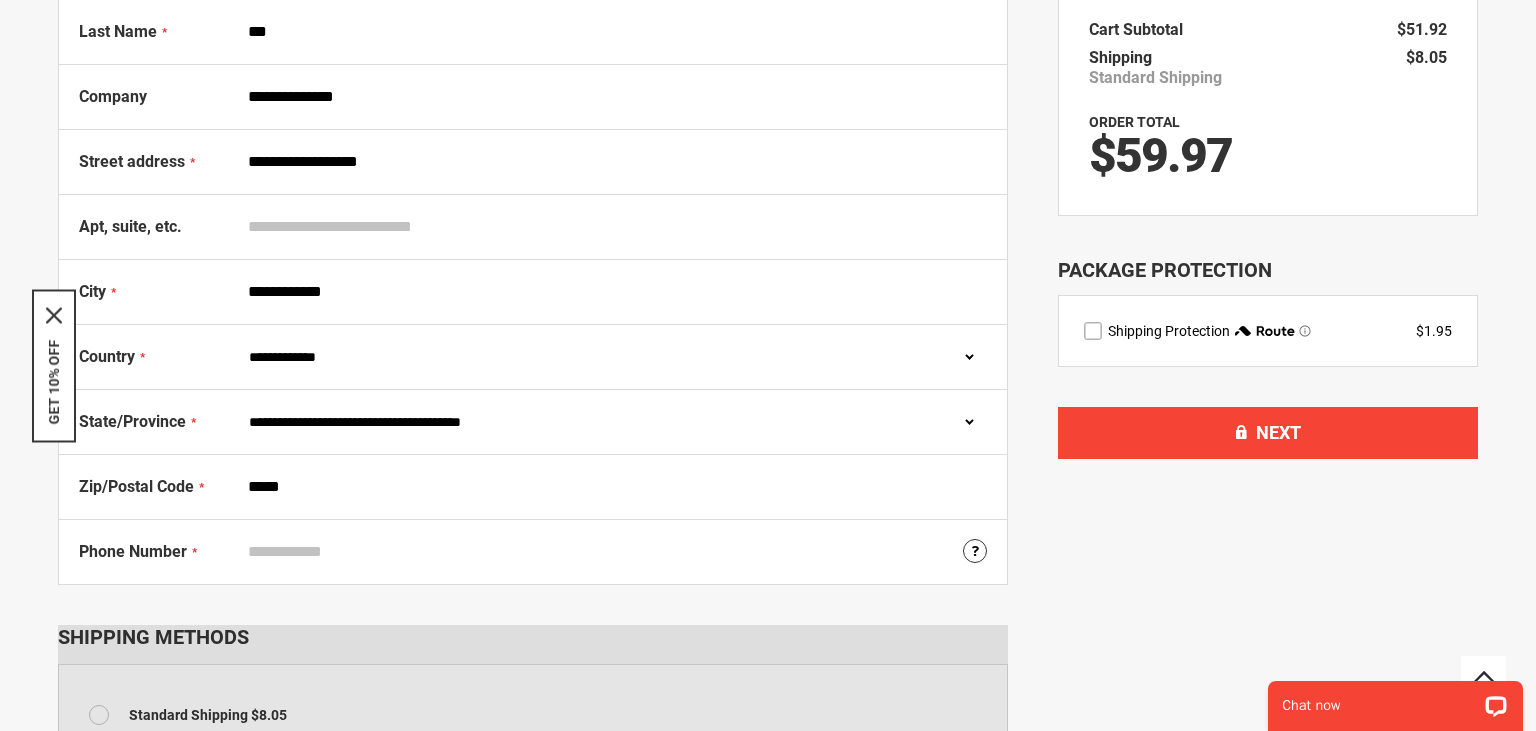type on "*****" 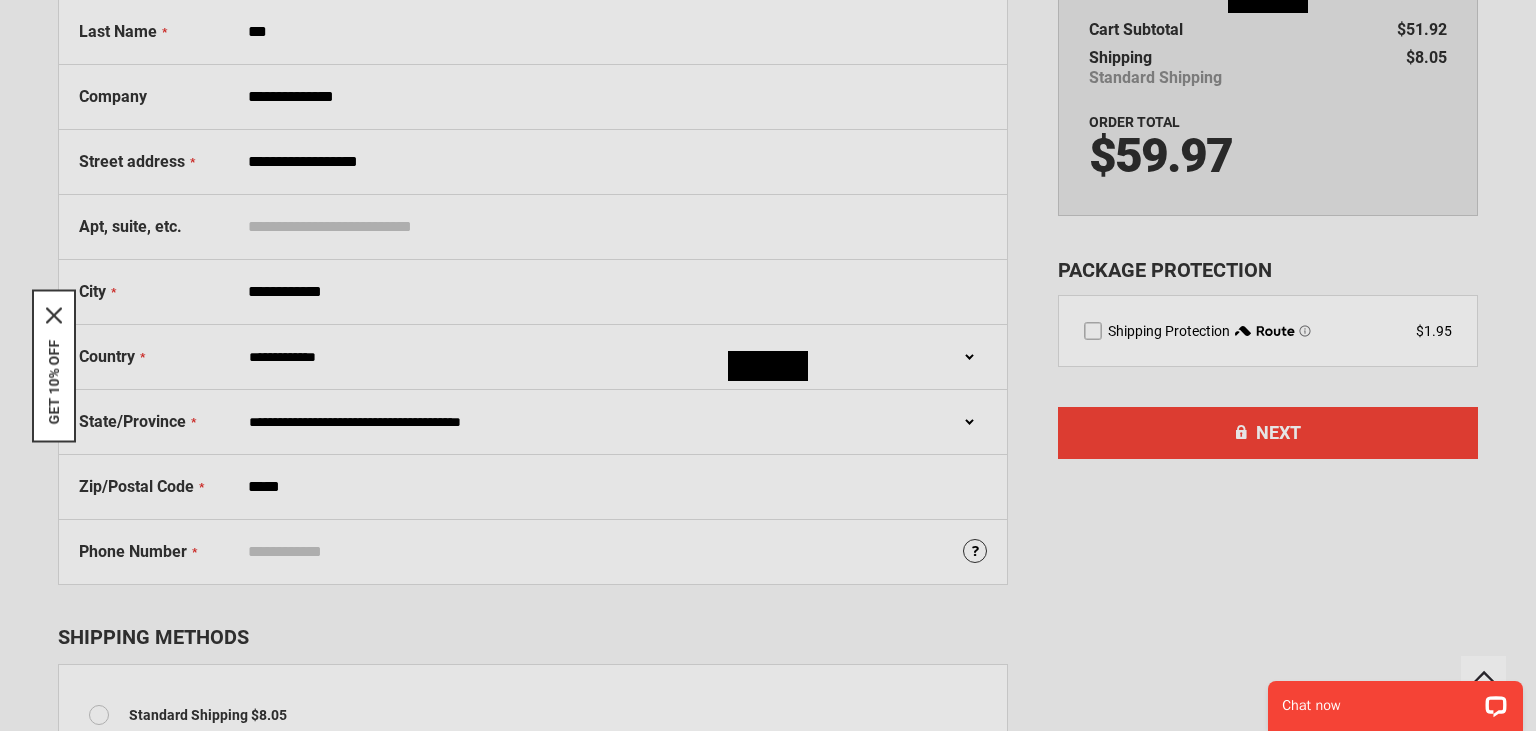 click on "Please wait..." at bounding box center [768, 365] 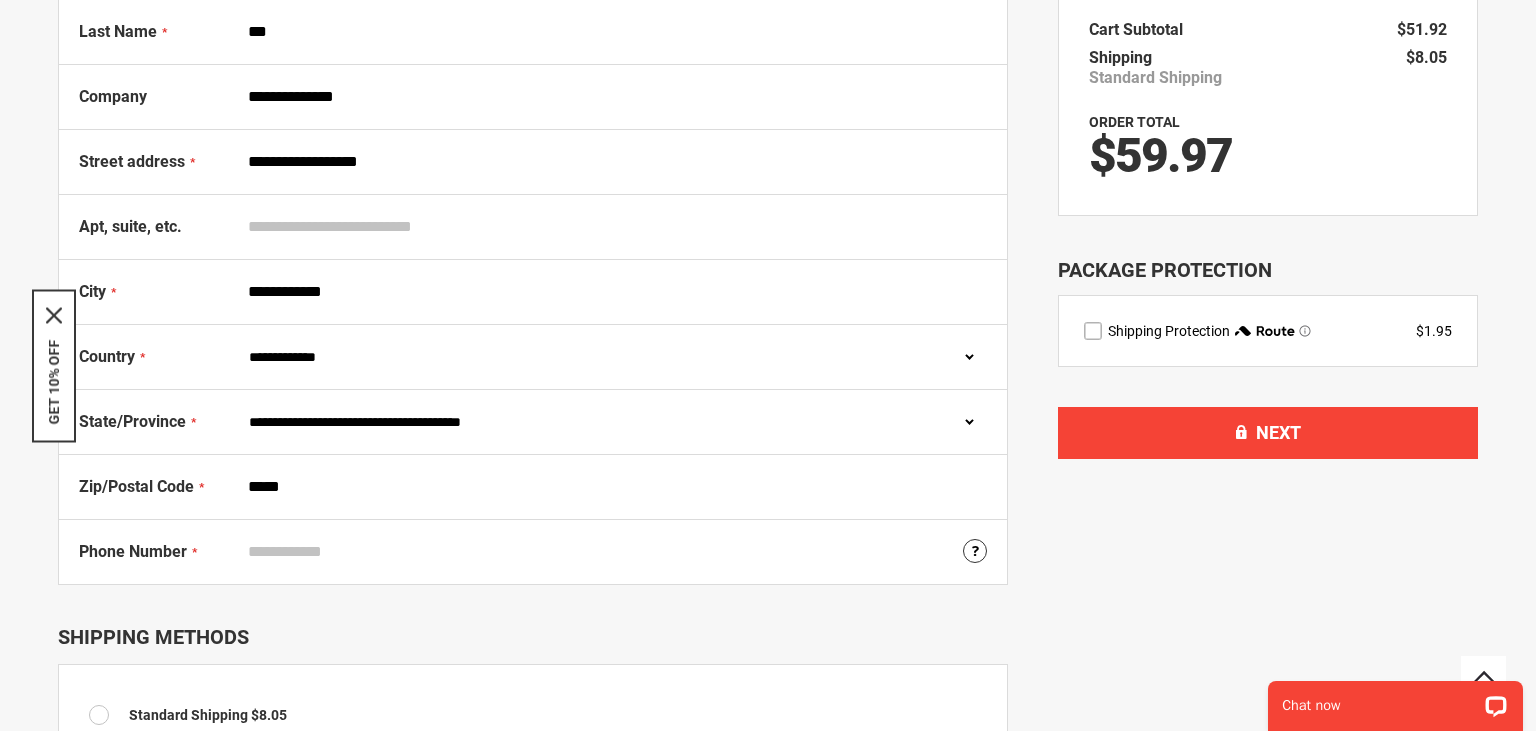 click on "Phone Number" at bounding box center [613, 552] 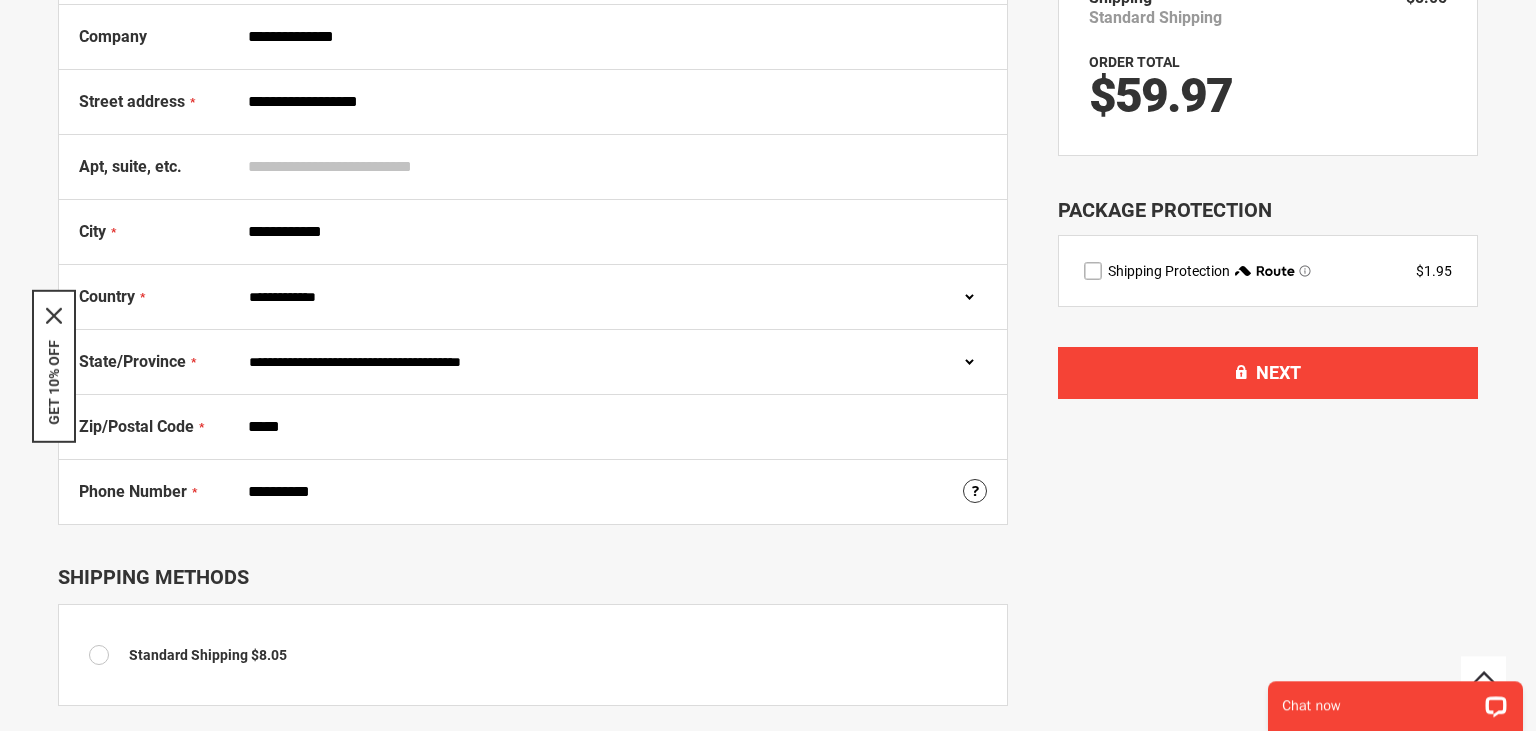scroll, scrollTop: 435, scrollLeft: 0, axis: vertical 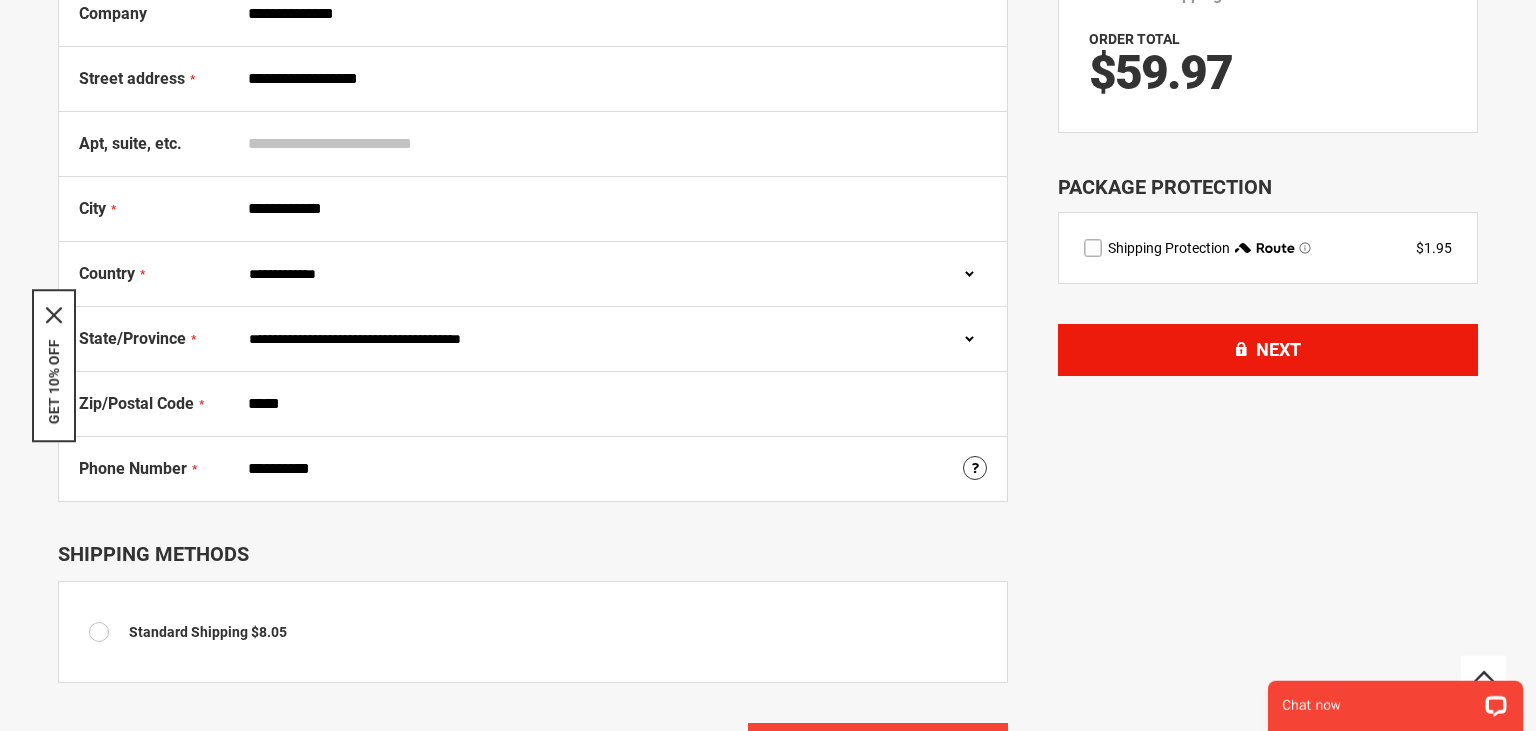 type on "**********" 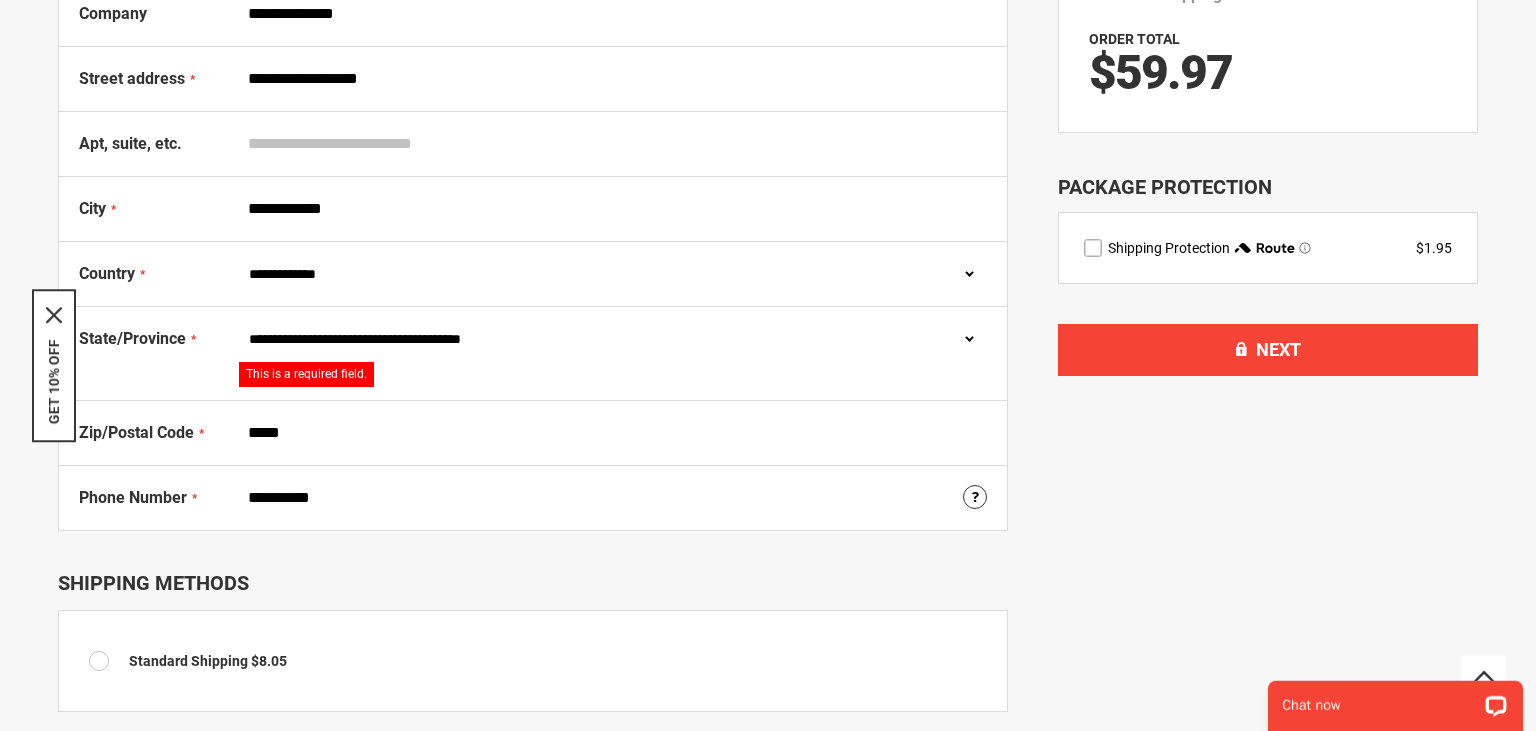 click on "**********" at bounding box center [613, 339] 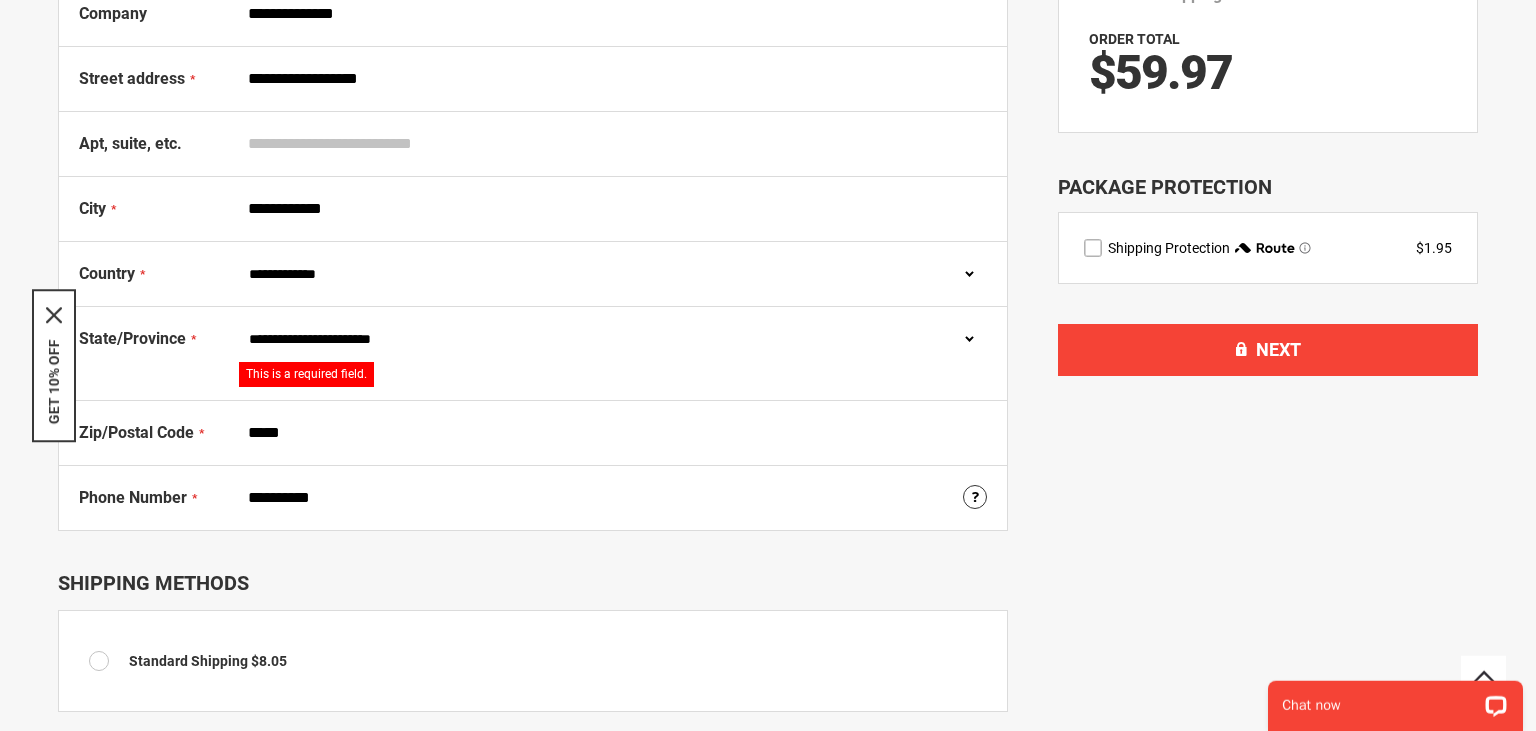 click on "****" at bounding box center [0, 0] 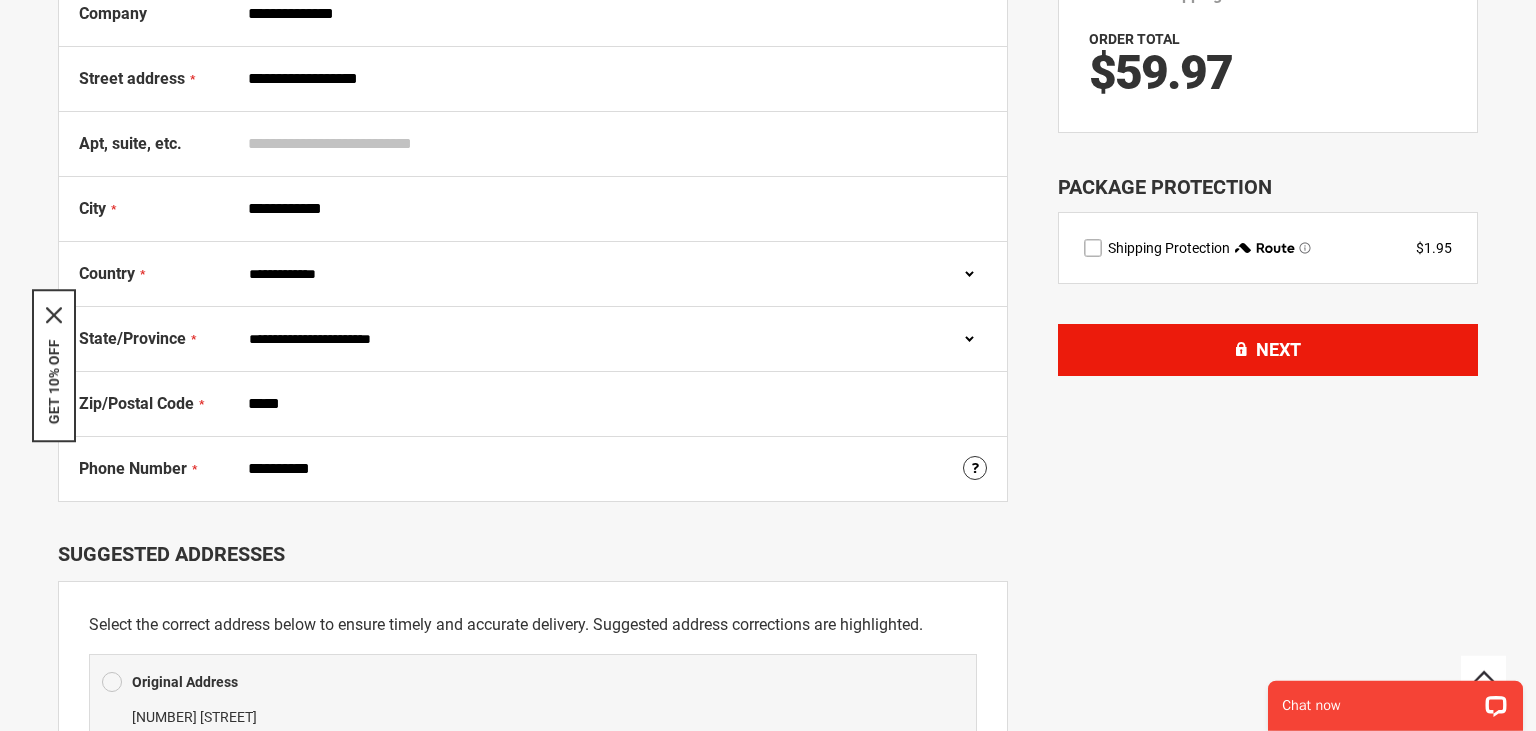 click on "Next" at bounding box center (1278, 349) 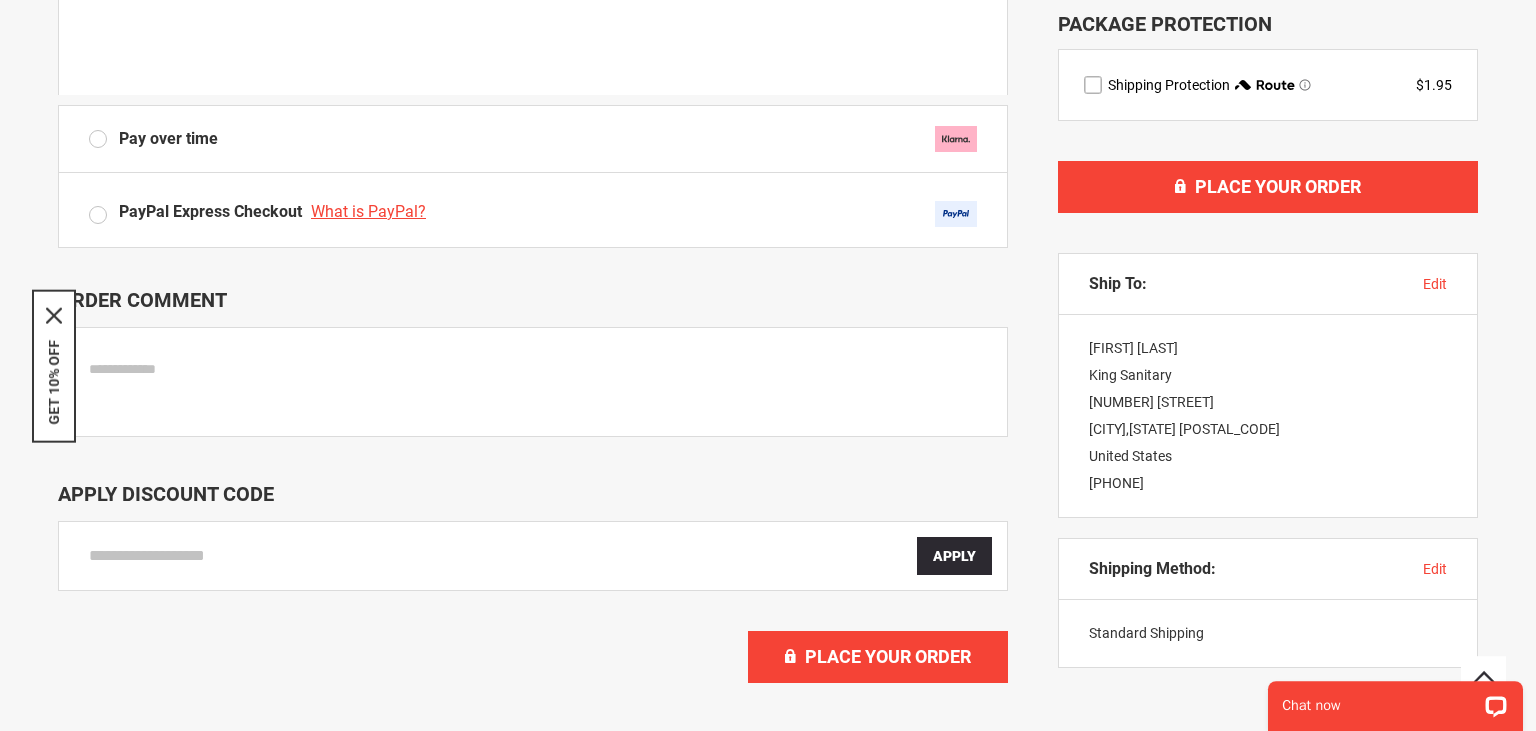 scroll, scrollTop: 704, scrollLeft: 0, axis: vertical 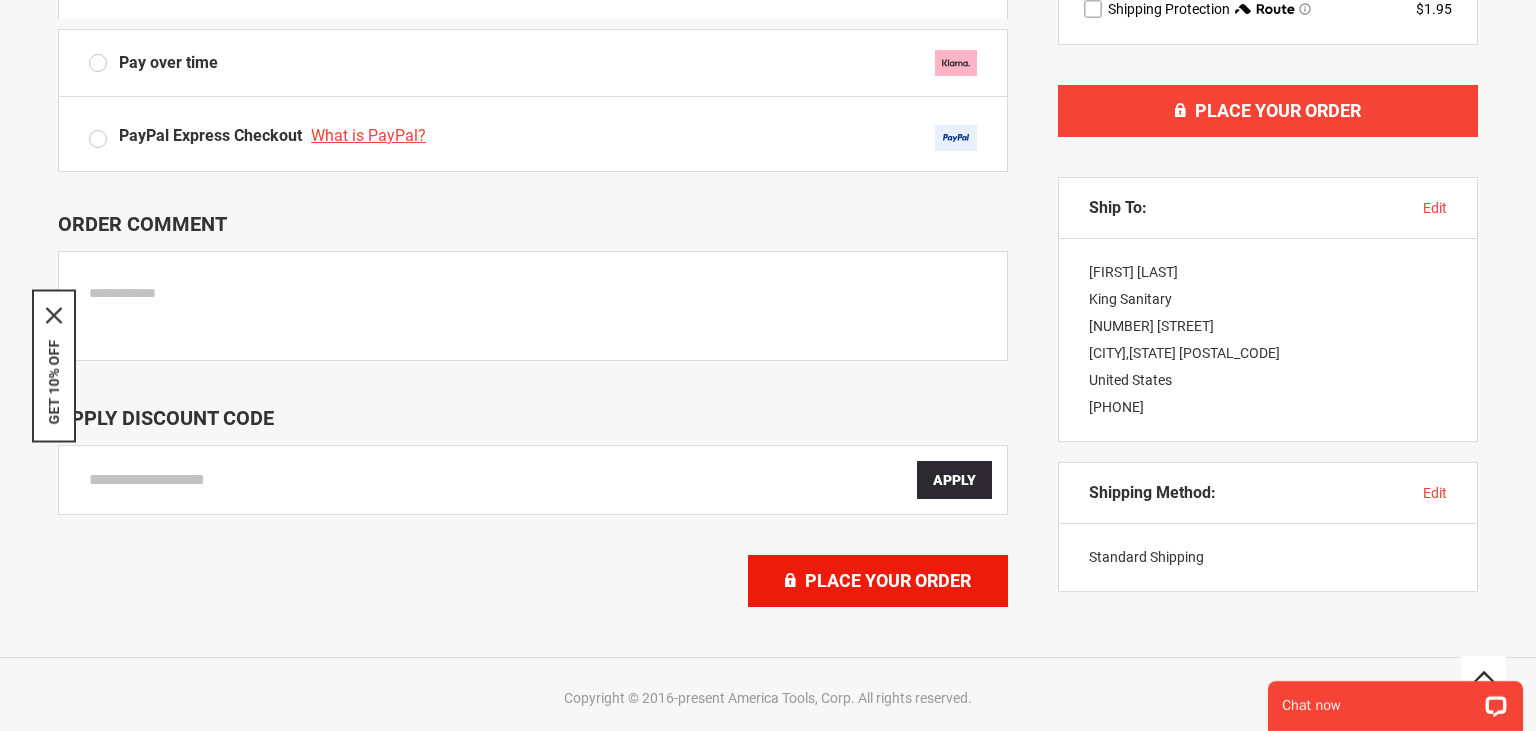 click on "Place Your Order" at bounding box center [878, 581] 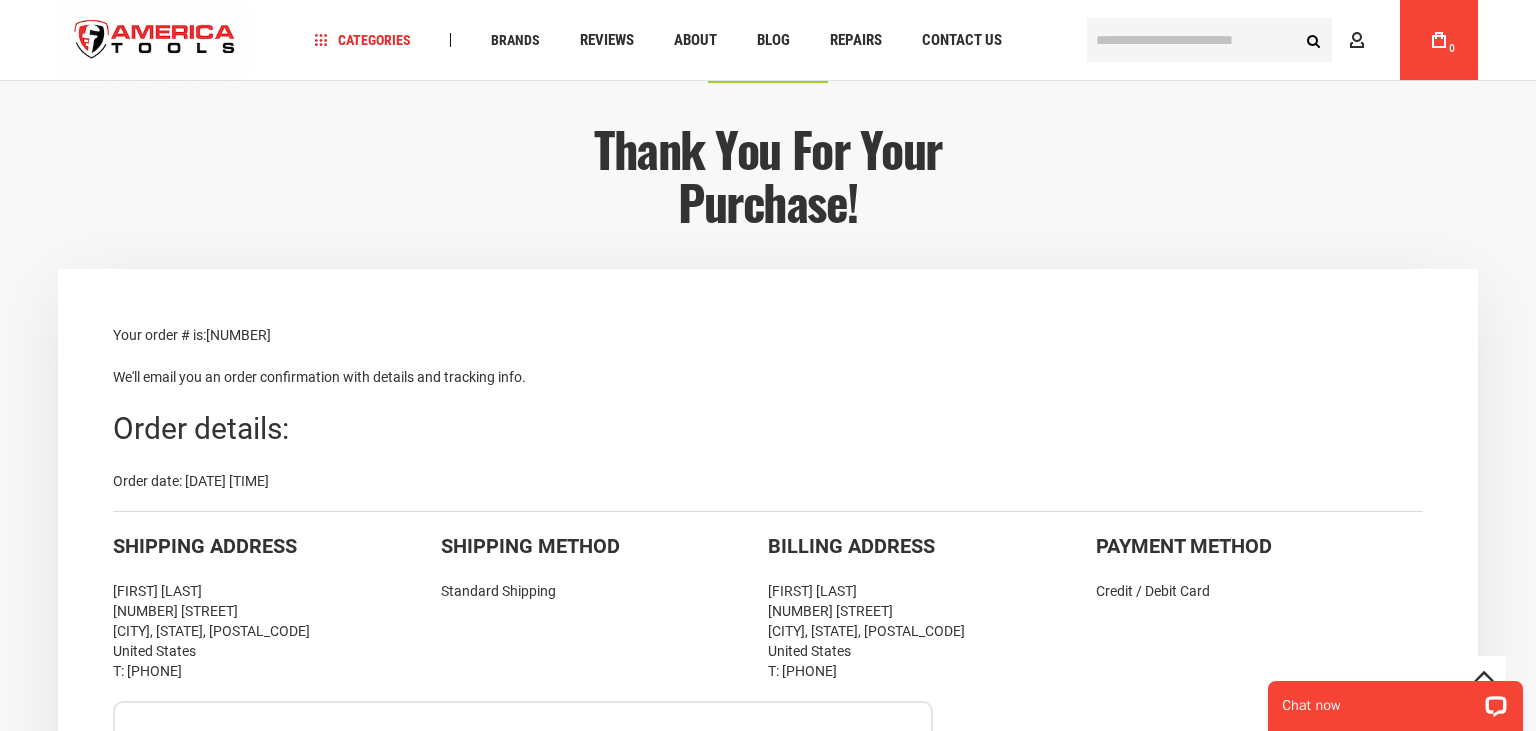 scroll, scrollTop: 352, scrollLeft: 0, axis: vertical 